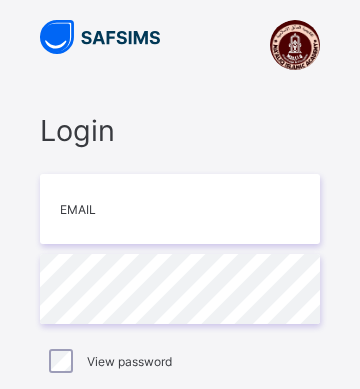 scroll, scrollTop: 51, scrollLeft: 0, axis: vertical 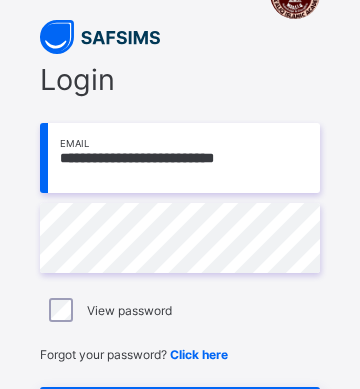 type on "**********" 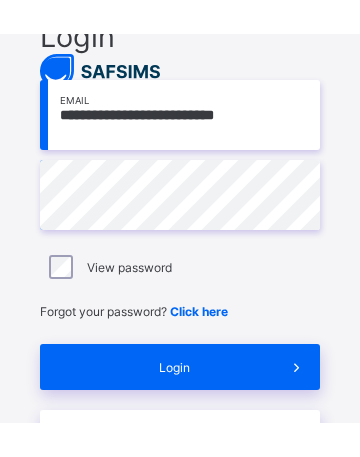 scroll, scrollTop: 141, scrollLeft: 0, axis: vertical 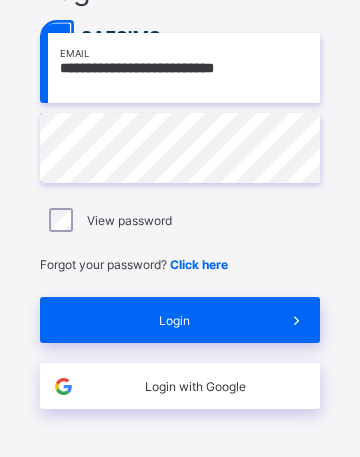 click on "Login" at bounding box center [174, 320] 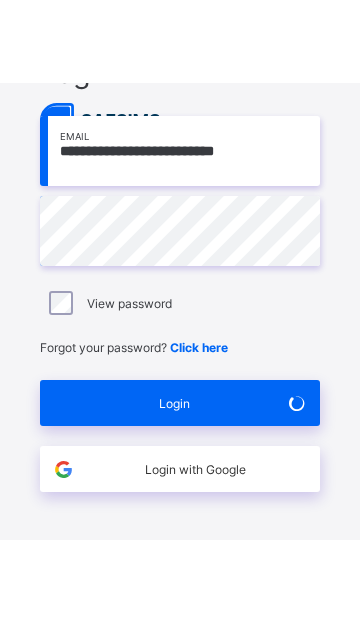 scroll, scrollTop: 64, scrollLeft: 0, axis: vertical 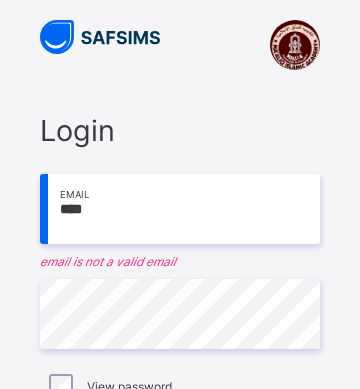 click on "****" at bounding box center [180, 209] 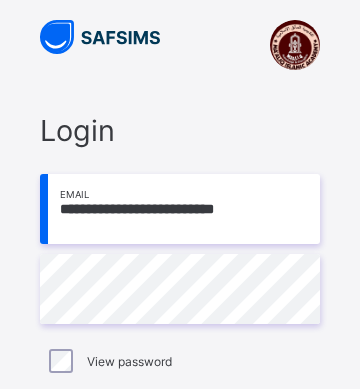 type on "**********" 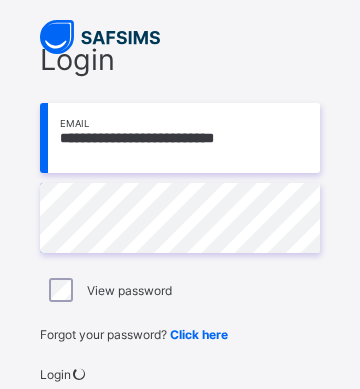 scroll, scrollTop: 87, scrollLeft: 0, axis: vertical 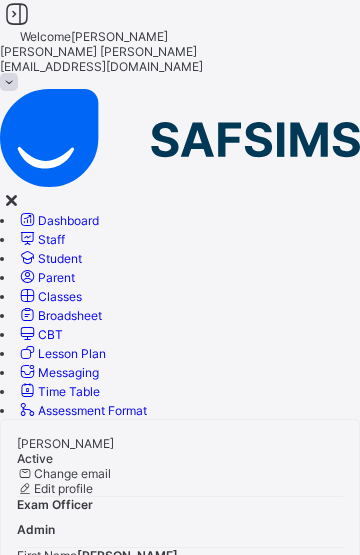 click at bounding box center [17, 14] 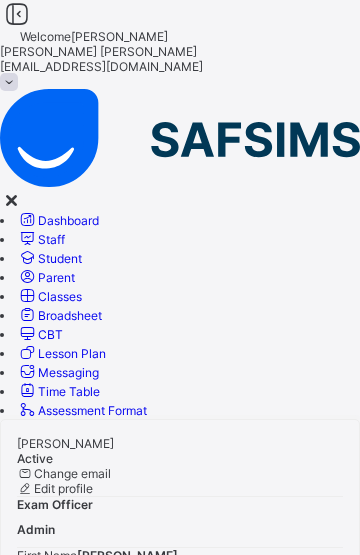 click on "Classes" at bounding box center (49, 296) 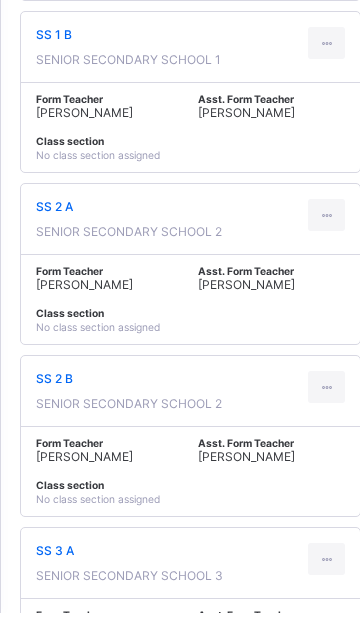 scroll, scrollTop: 4087, scrollLeft: 0, axis: vertical 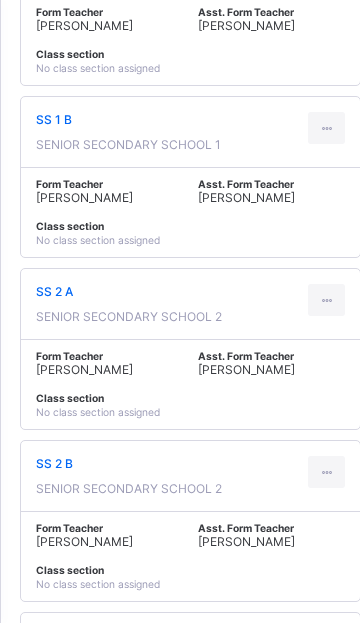 click at bounding box center [326, 128] 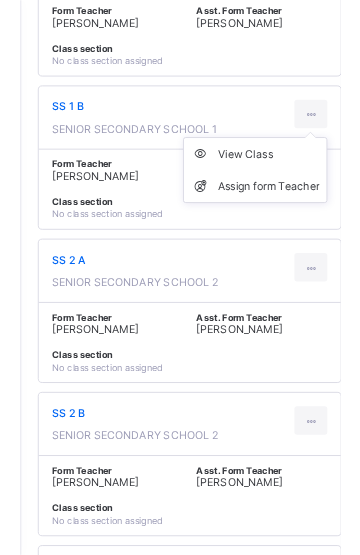 scroll, scrollTop: 3993, scrollLeft: 0, axis: vertical 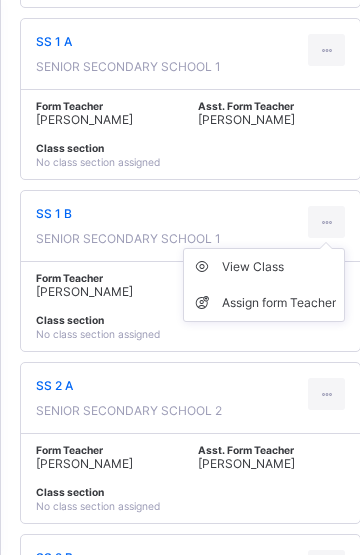 click at bounding box center [326, 222] 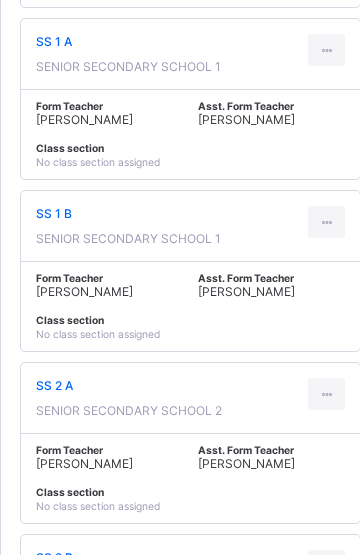 click at bounding box center (326, 222) 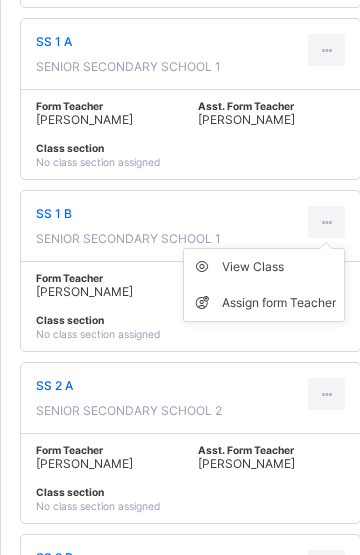 click on "View Class" at bounding box center [279, 267] 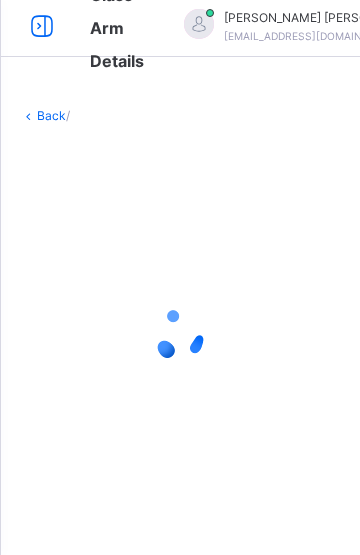 scroll, scrollTop: 0, scrollLeft: 0, axis: both 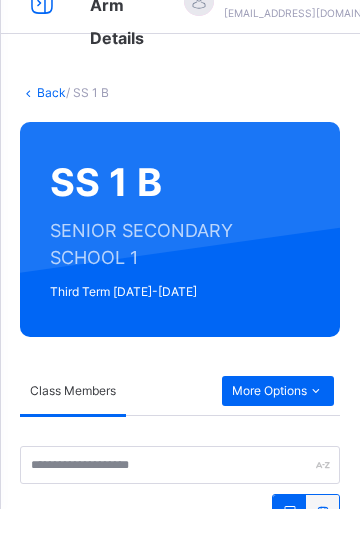 click on "Back  / SS 1 B SS 1 B SENIOR SECONDARY SCHOOL 1 Third Term 2024-2025 Class Members Subjects Results Skills Attendance Timetable Form Teacher Class Members More Options   View subject profile Bulk upload Add Class Members MA'ALIQ ISLAMIC ACADEMY Date: 16th Jul 2025, 10:19:47 am Class Members Class:  SS 1 B Total no. of Students:  34 Term:  Third Term Session:  2024-2025 S/NO Admission No. Last Name First Name Other Name 1 MIA/JSSB/060 Isah Abdulkareem Dauda 2 MIA/SCIENCE/21 ZAYYAD ABDULSALAM 3 MIA/18/100 ZAINAB ABUBAKAR 4 MIA/24/002 Nafiu Abubakar Jumar 5 MIA/2024/023 Rufa'i Ahmad  Bello 6 MIA/21/636 SALIHU AHMAD 7 MIA/SCIENCE/22 AMINU AISHA 8 MIA/CBS/218 I.  Aisha Hassan 9 MIA/21/616 YAKUBU ALIYU 10 MIA/SCIENCE/023 ABDULRAHMAN  ALIYU SALEH 11 MIA/21/615 MUHAMMAD ALIYU YERO 12 MIA/CBS/217 Suleiman Amina Garba 13 MIA/21/617 GARBA AMINA HAMBALI 14 MIA/21/629 ABDULMALIK ASIYA 15 MIA/21/640 ISMA'IL ASMA'U AMINU 16 MIA/CSBS/040 Sa'ad Fa'iza 17 MIA/SCIENCE/024 ADAMU FAIZA MUSA 18 MIA/21/631 ABDULLAHI FATIMA 19 Ozohu" at bounding box center [180, 1647] 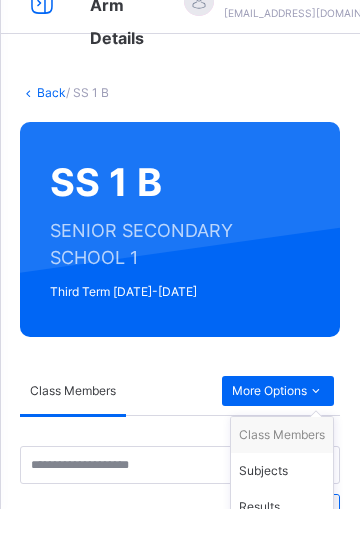 scroll, scrollTop: 190, scrollLeft: 0, axis: vertical 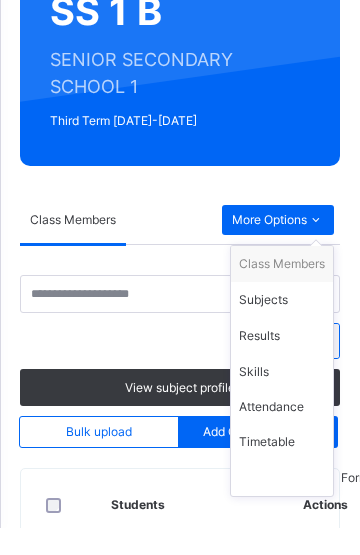 click on "Subjects" at bounding box center [282, 327] 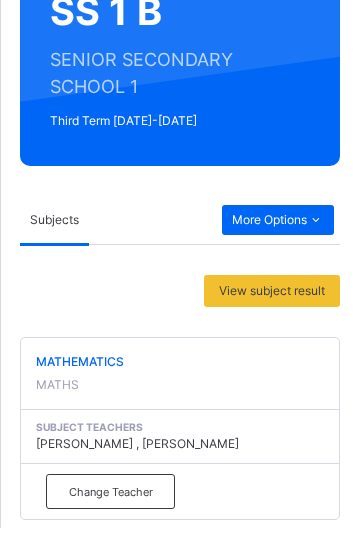 click on "Change Teacher" at bounding box center (111, 1769) 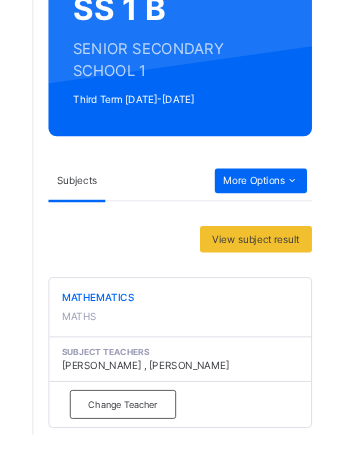 scroll, scrollTop: 1438, scrollLeft: 0, axis: vertical 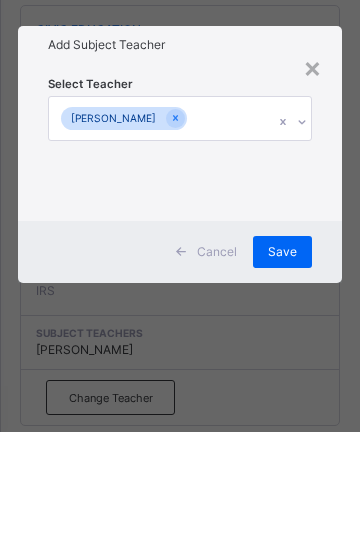 click on "× Add Subject Teacher Select Teacher FALMATA J. MUSTAPHA  Cancel Save" at bounding box center [180, 277] 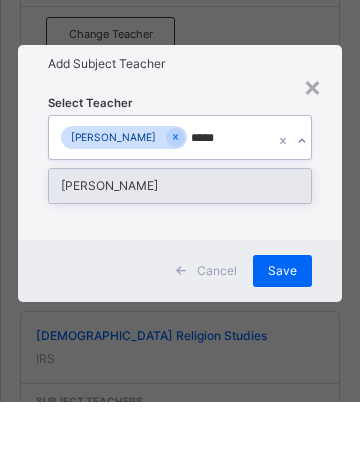 scroll, scrollTop: 0, scrollLeft: 0, axis: both 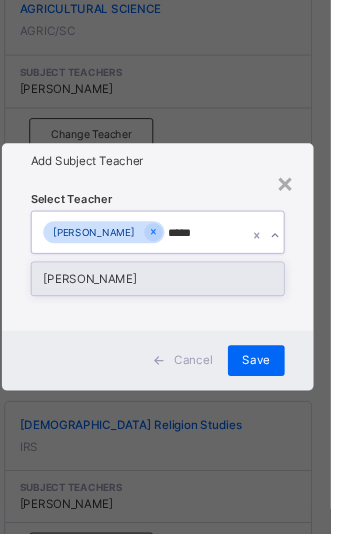 click on "Yusrah  Abdulkareem" at bounding box center (180, 290) 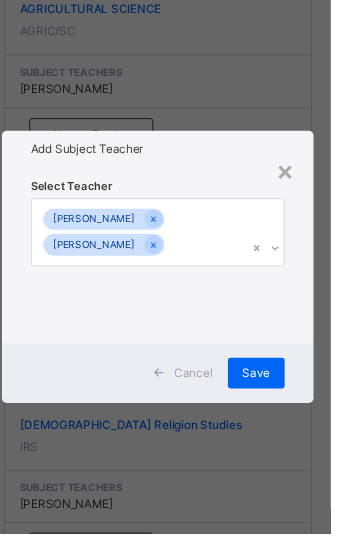 click on "Save" at bounding box center (282, 388) 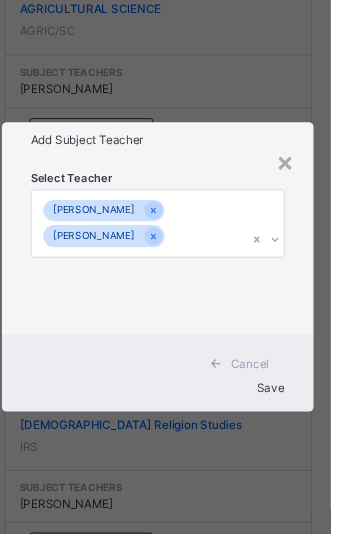 click on "Save" at bounding box center [297, 403] 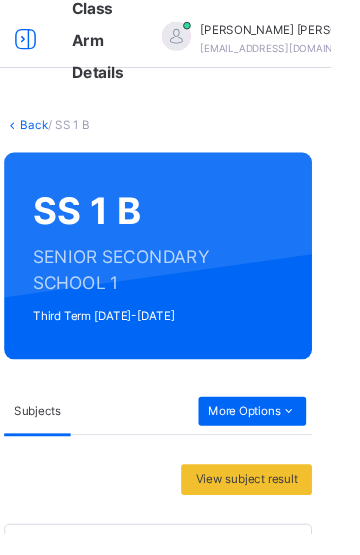 scroll, scrollTop: 0, scrollLeft: 0, axis: both 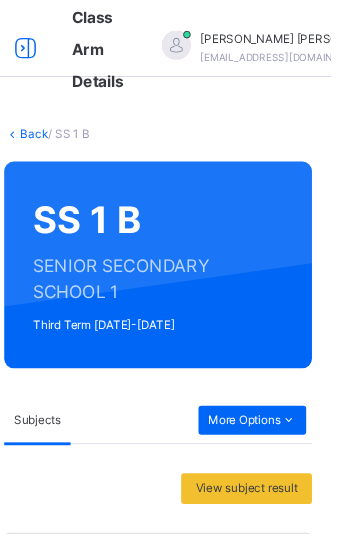 click at bounding box center (42, 50) 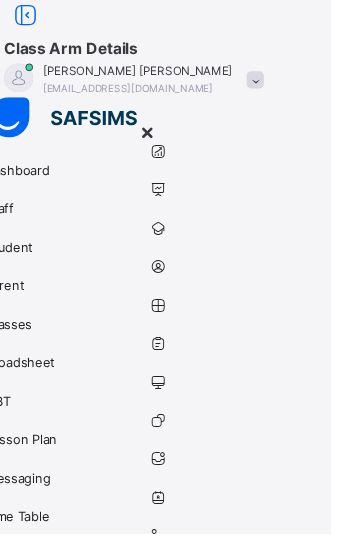 click on "Student" at bounding box center [180, 258] 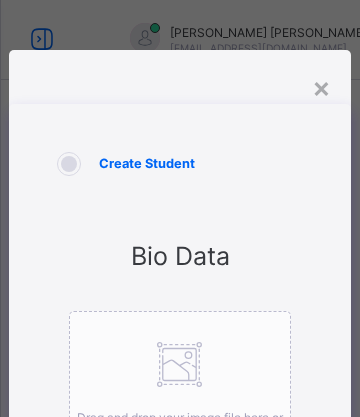 select on "**" 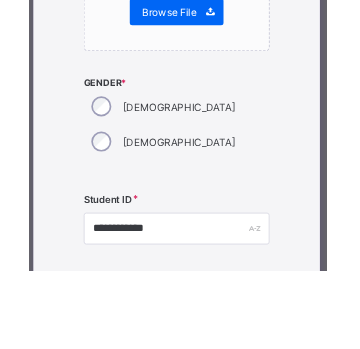 scroll, scrollTop: 351, scrollLeft: 0, axis: vertical 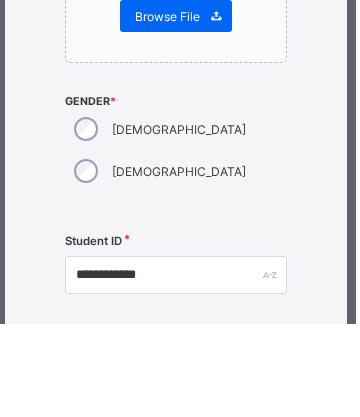 type on "**********" 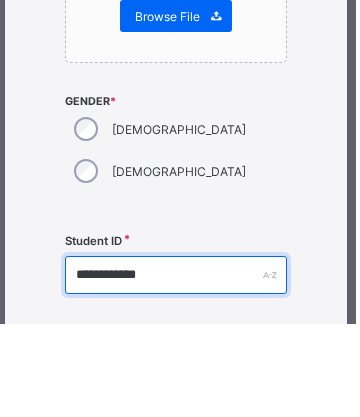 click on "**********" at bounding box center [180, 369] 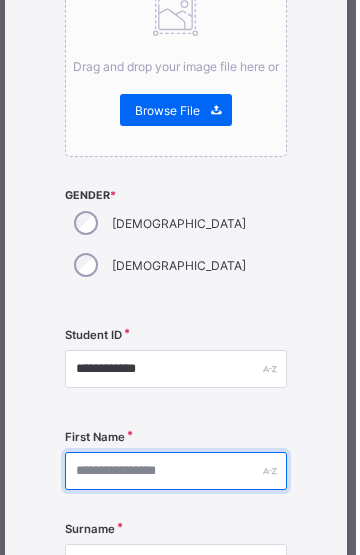 click at bounding box center (180, 471) 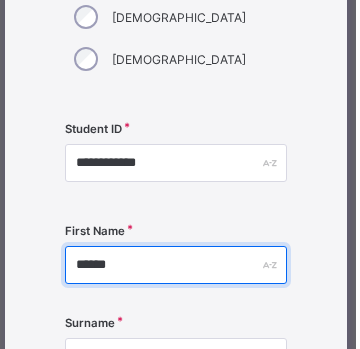 scroll, scrollTop: 564, scrollLeft: 0, axis: vertical 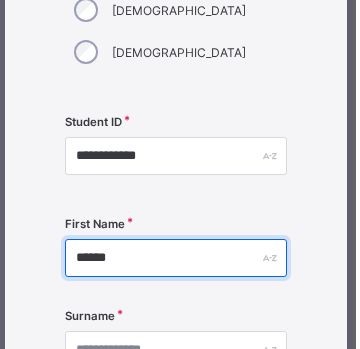 type on "******" 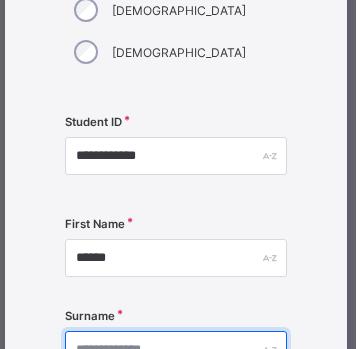 click at bounding box center [180, 350] 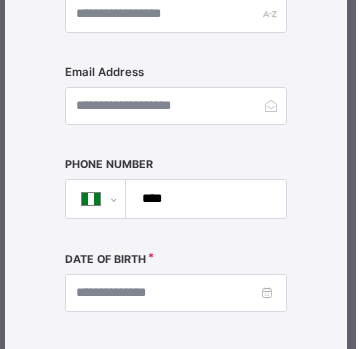 scroll, scrollTop: 992, scrollLeft: 0, axis: vertical 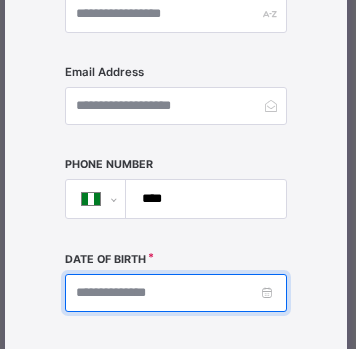 click on "**********" at bounding box center [180, 152] 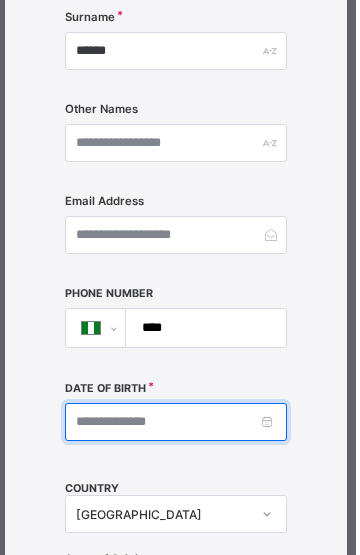 click at bounding box center [180, 422] 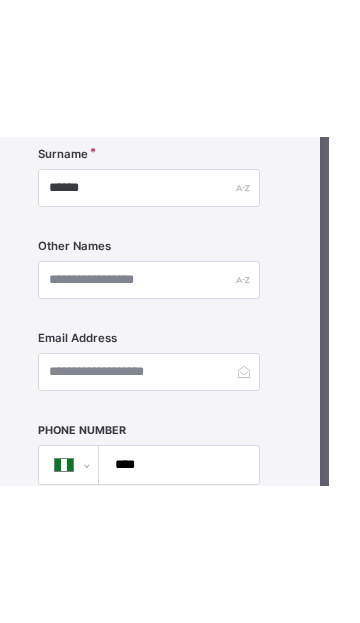 scroll, scrollTop: 969, scrollLeft: 0, axis: vertical 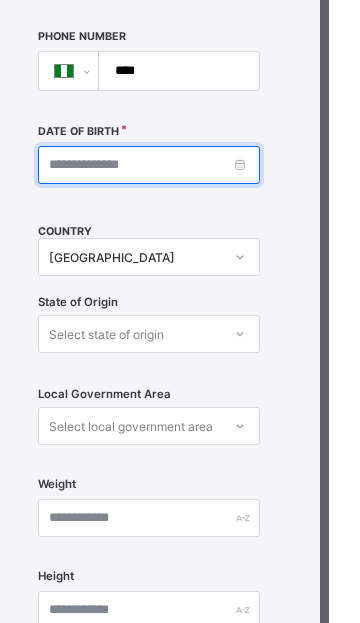 click at bounding box center [180, 165] 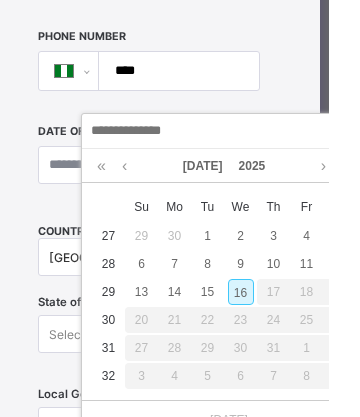 click on "Jul 2025" at bounding box center [255, 166] 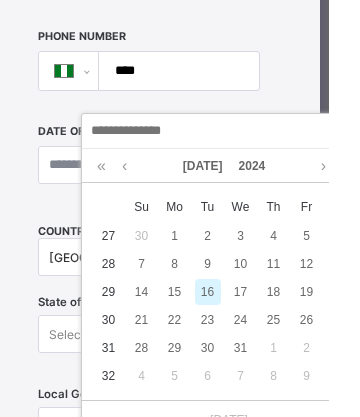click at bounding box center (132, 166) 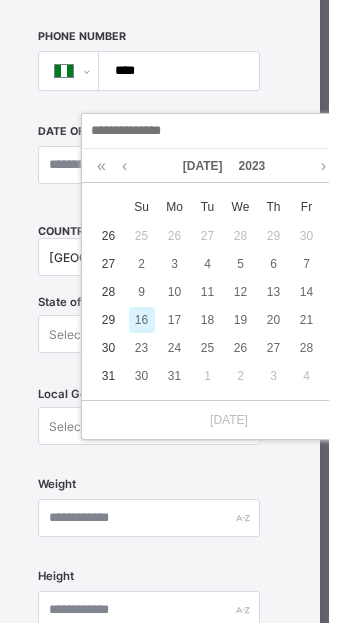 click at bounding box center [132, 166] 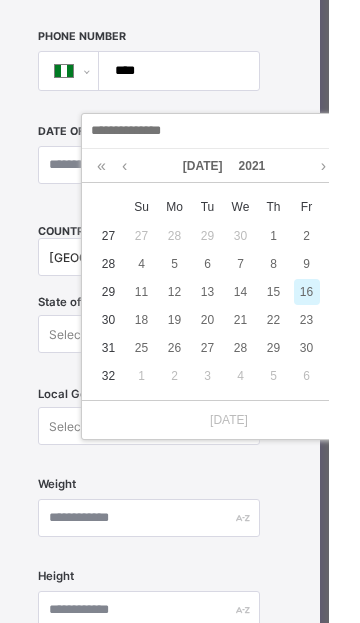 click on "21" at bounding box center (272, 320) 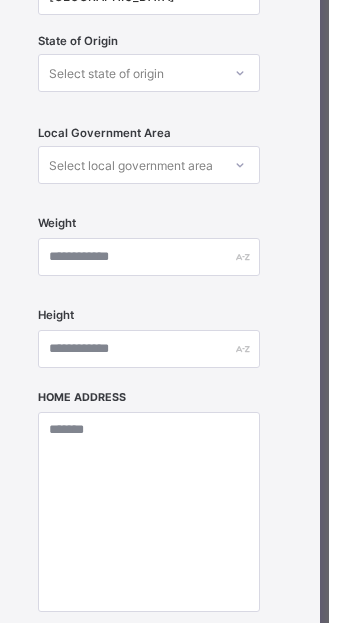 scroll, scrollTop: 1482, scrollLeft: 0, axis: vertical 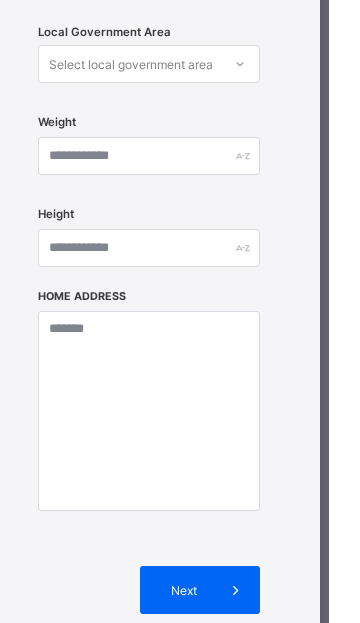 click on "Next" at bounding box center [214, 590] 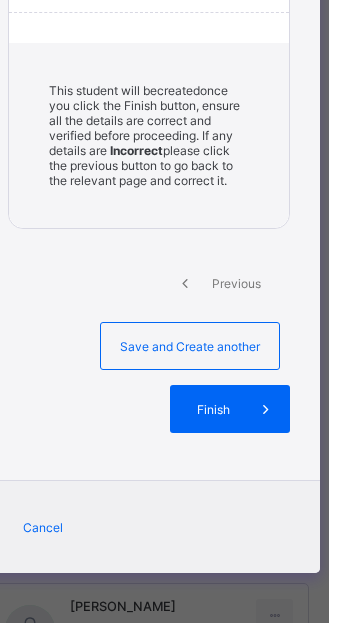 scroll, scrollTop: 1104, scrollLeft: 0, axis: vertical 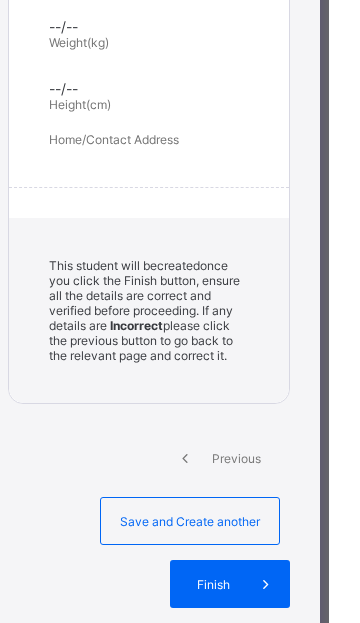click on "Finish" at bounding box center [261, 584] 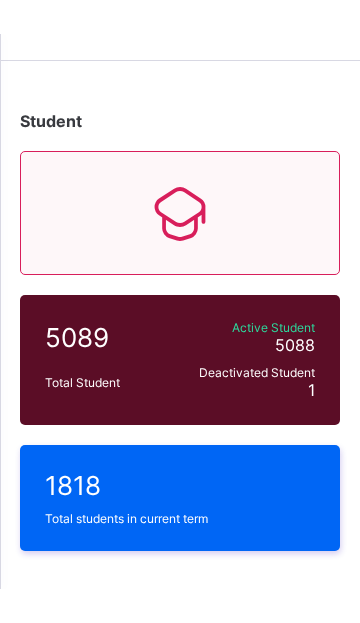 scroll, scrollTop: 515, scrollLeft: 0, axis: vertical 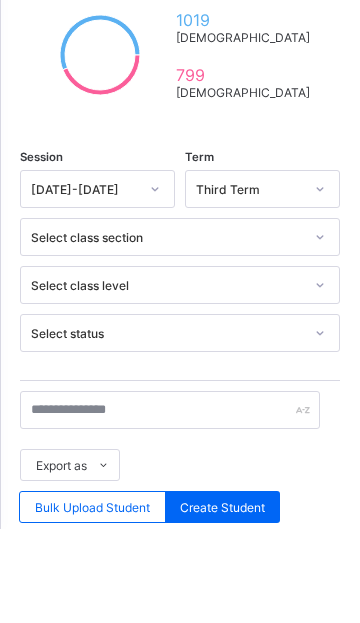 click on "Create Student" at bounding box center (222, 602) 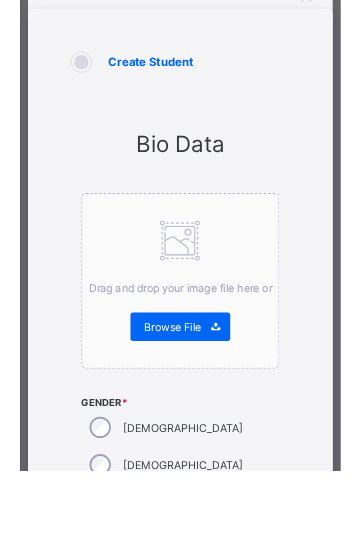 scroll, scrollTop: 80, scrollLeft: 0, axis: vertical 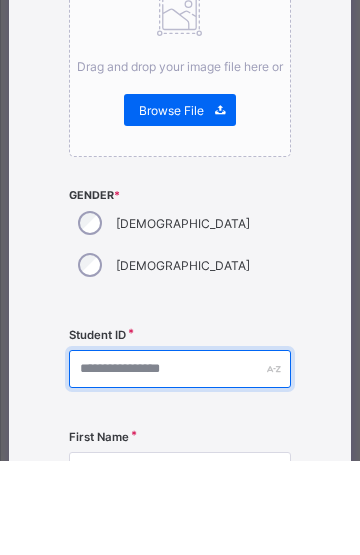 click at bounding box center (180, 464) 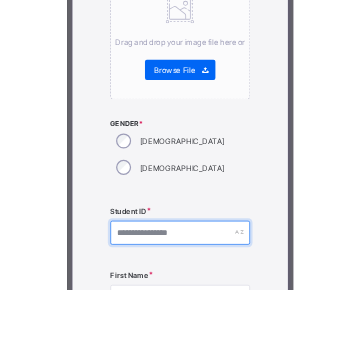 scroll, scrollTop: 516, scrollLeft: 0, axis: vertical 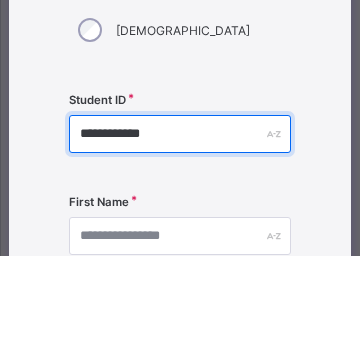 type on "**********" 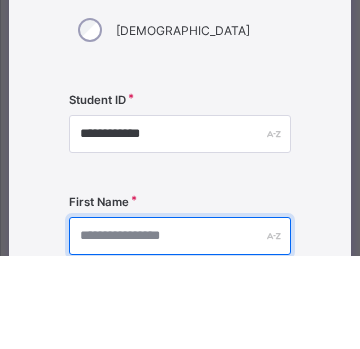 click at bounding box center [180, 330] 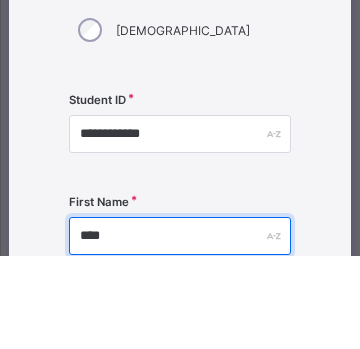 type on "****" 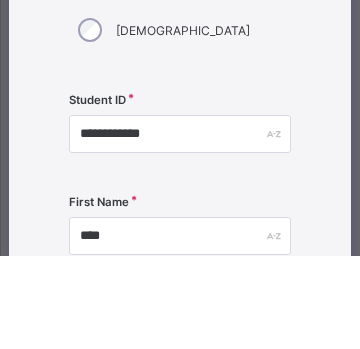click at bounding box center (180, 422) 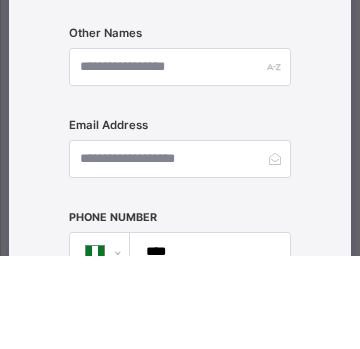 scroll, scrollTop: 913, scrollLeft: 0, axis: vertical 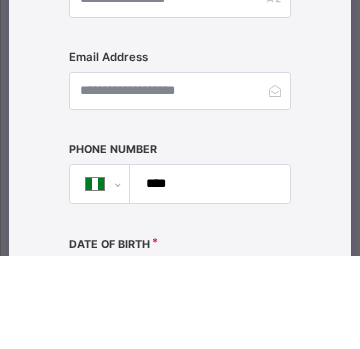 type on "*******" 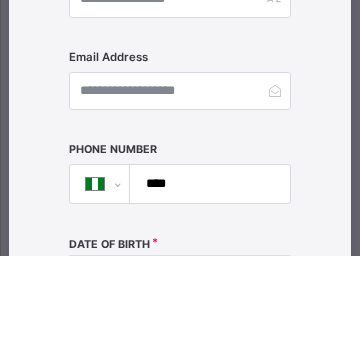 click at bounding box center (180, 372) 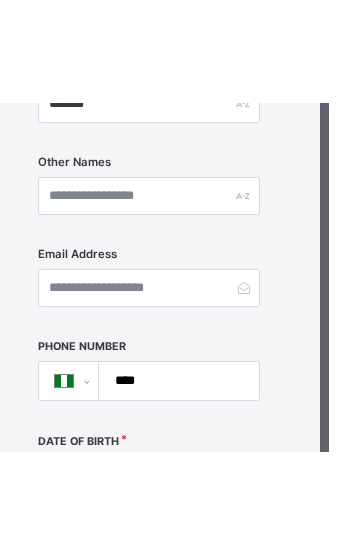 scroll, scrollTop: 1066, scrollLeft: 0, axis: vertical 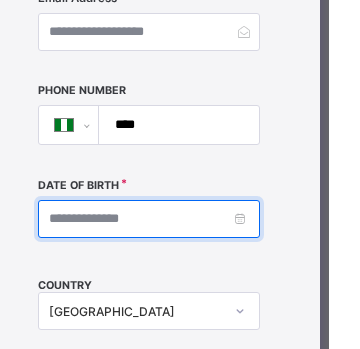 click at bounding box center [180, 219] 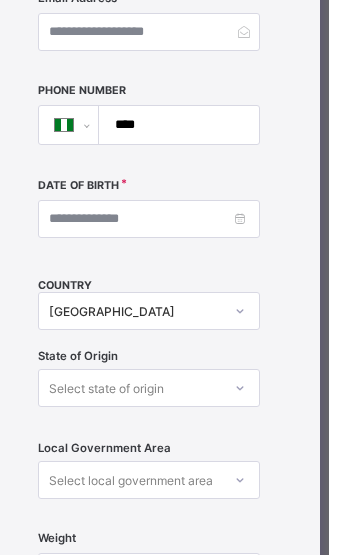 scroll, scrollTop: 1087, scrollLeft: 0, axis: vertical 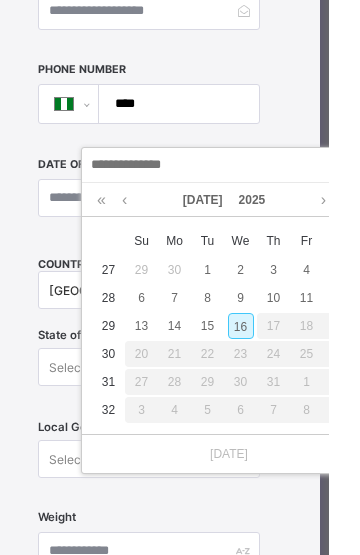 click at bounding box center (132, 200) 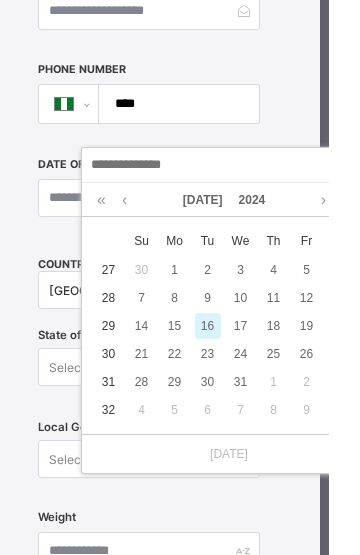 click at bounding box center [132, 200] 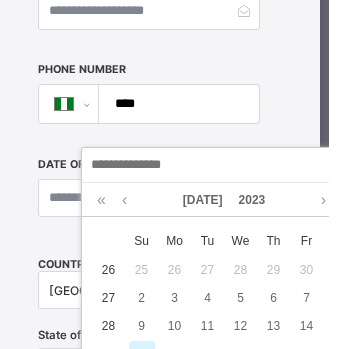 click at bounding box center (132, 200) 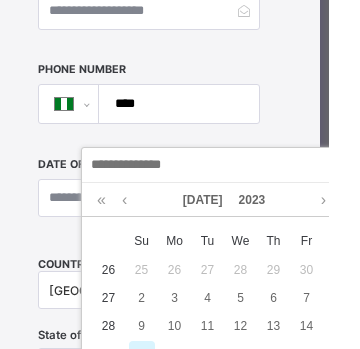 click on "19" at bounding box center [272, 354] 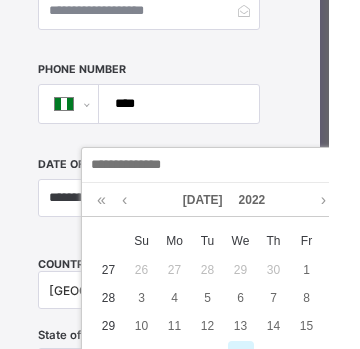type on "**********" 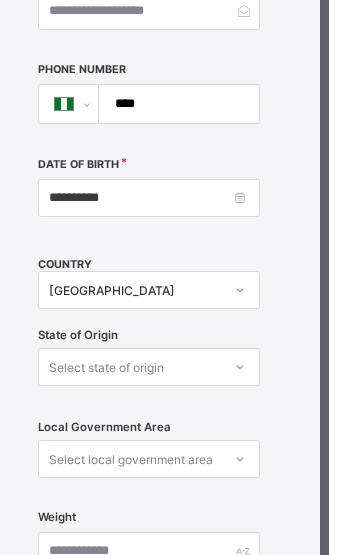 click at bounding box center [180, 806] 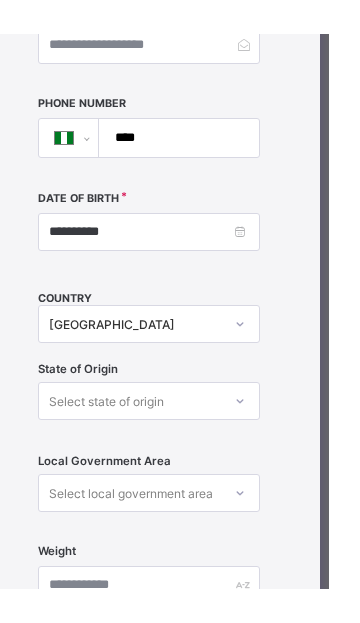 scroll, scrollTop: 489, scrollLeft: 0, axis: vertical 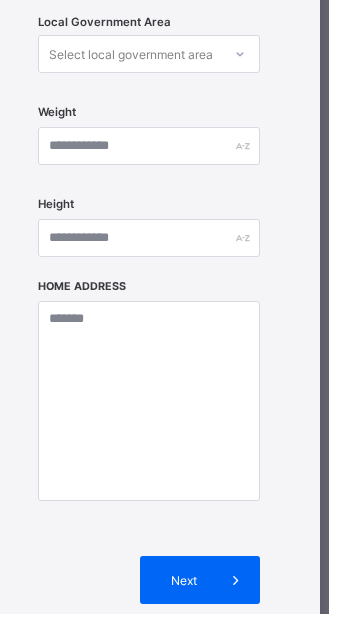 click at bounding box center (267, 590) 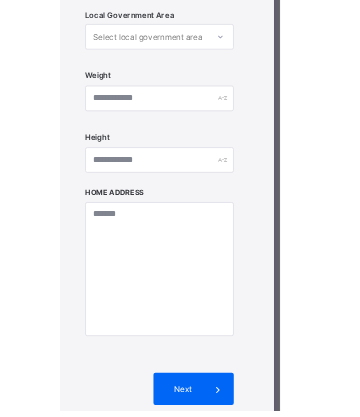 scroll, scrollTop: 777, scrollLeft: 0, axis: vertical 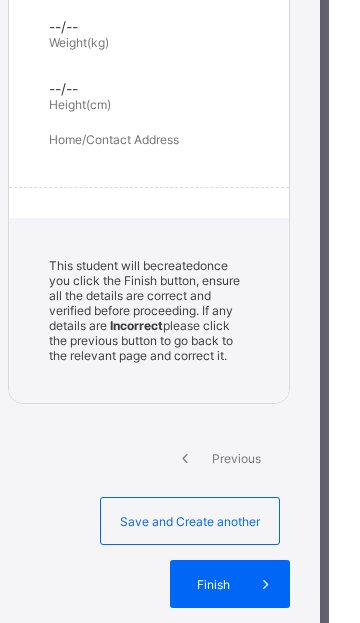 click on "Finish" at bounding box center (244, 584) 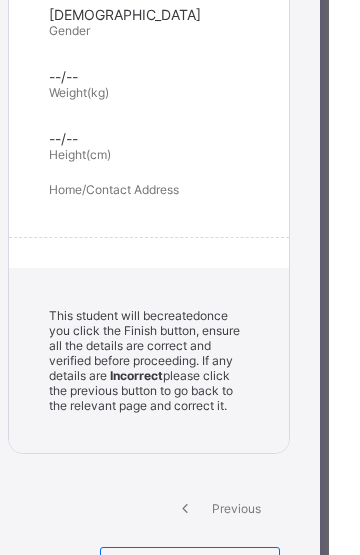 scroll, scrollTop: 1190, scrollLeft: 0, axis: vertical 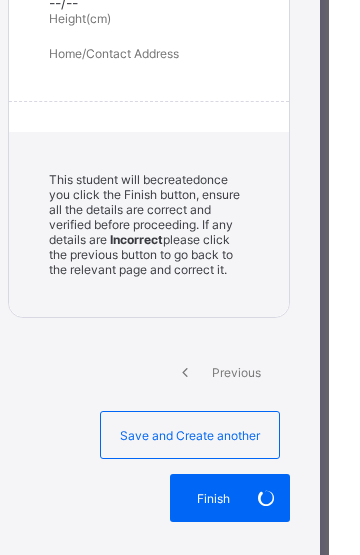 click on "Previous" at bounding box center (251, 372) 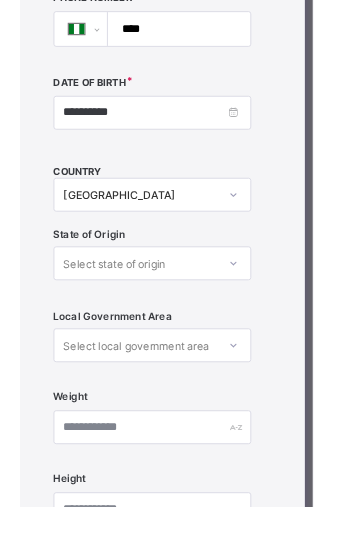 scroll, scrollTop: 292, scrollLeft: 0, axis: vertical 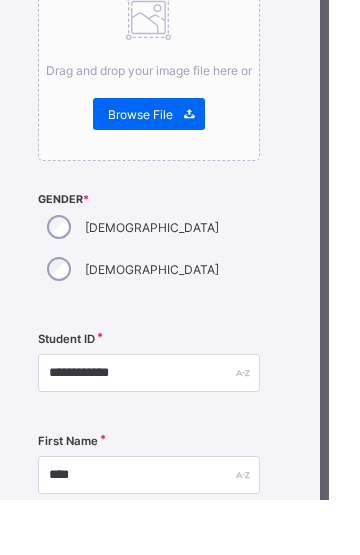 click at bounding box center [267, 1780] 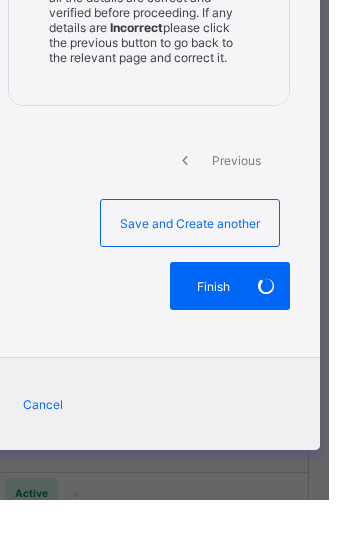 scroll, scrollTop: 1190, scrollLeft: 0, axis: vertical 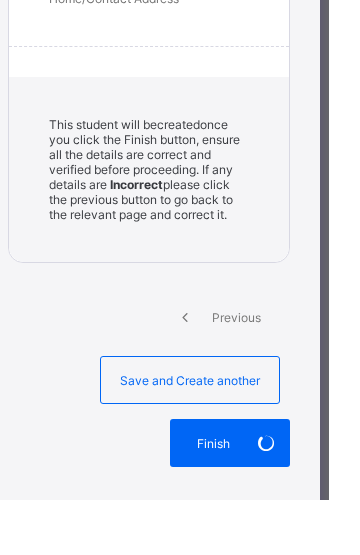 click on "Save and Create another" at bounding box center [221, 435] 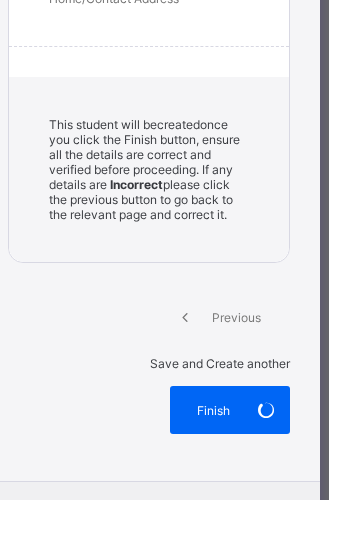 select on "**" 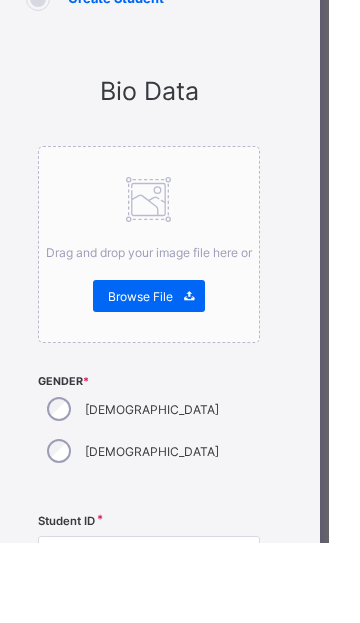 scroll, scrollTop: 0, scrollLeft: 0, axis: both 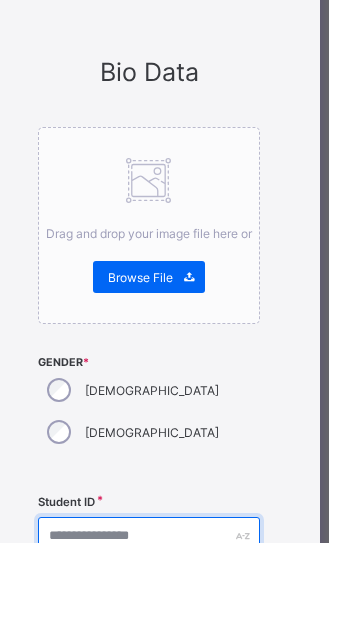 click at bounding box center [180, 616] 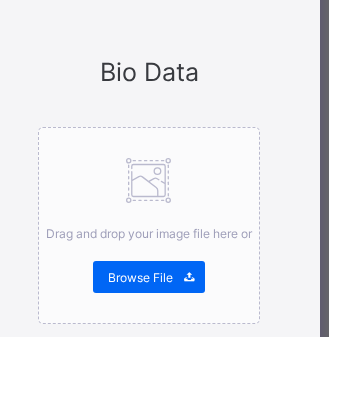 scroll, scrollTop: 413, scrollLeft: 0, axis: vertical 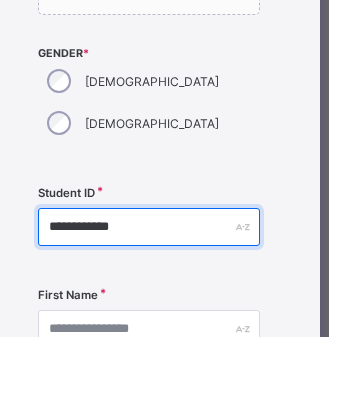type on "**********" 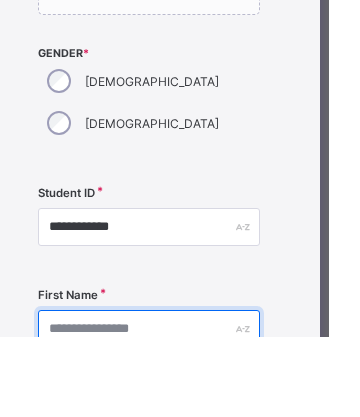 click at bounding box center (180, 409) 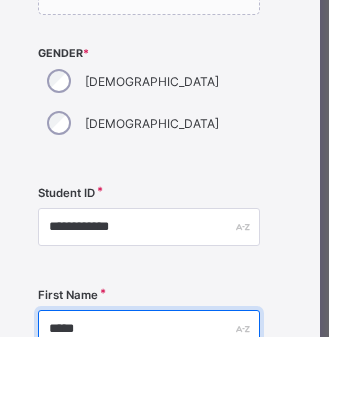 type on "*****" 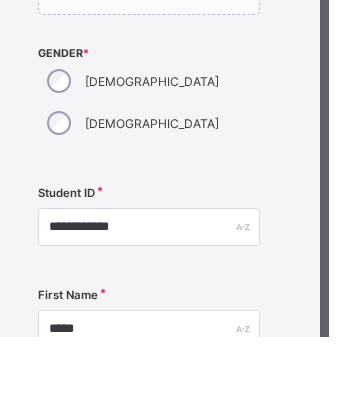 click at bounding box center (180, 501) 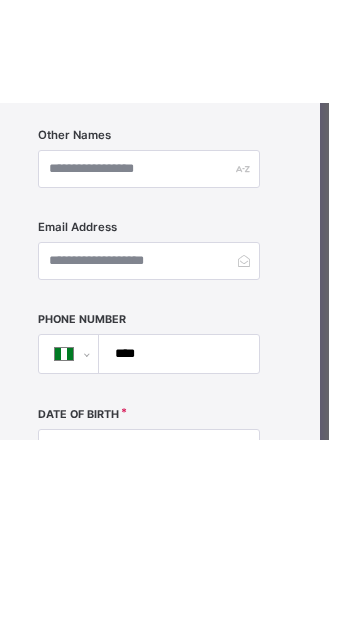 scroll, scrollTop: 907, scrollLeft: 0, axis: vertical 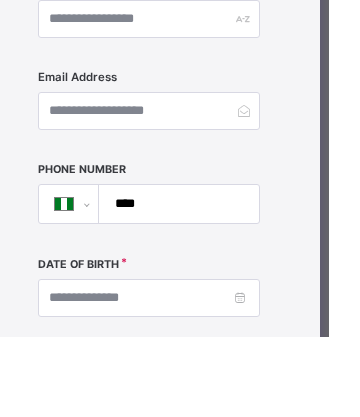type on "*****" 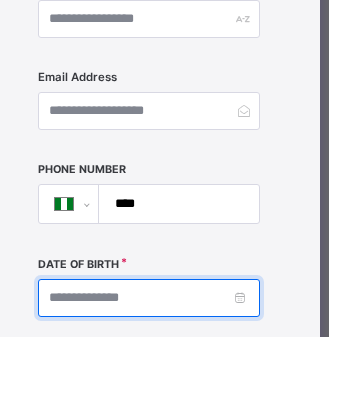 click on "Date of Birth" at bounding box center (180, 366) 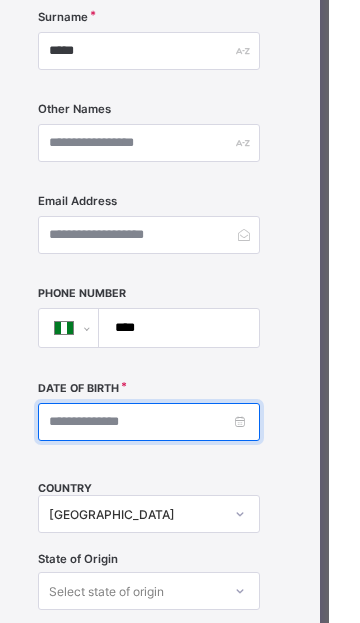 scroll, scrollTop: 997, scrollLeft: 0, axis: vertical 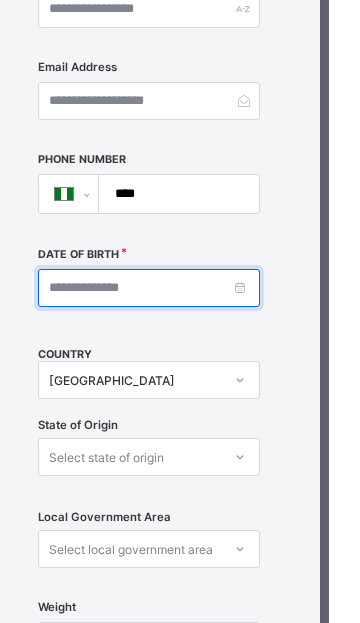 click at bounding box center (180, 288) 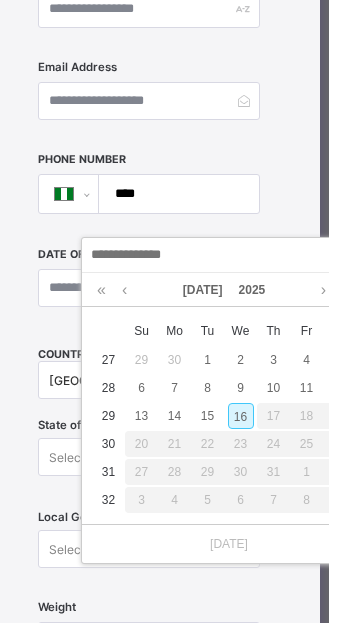click at bounding box center (132, 290) 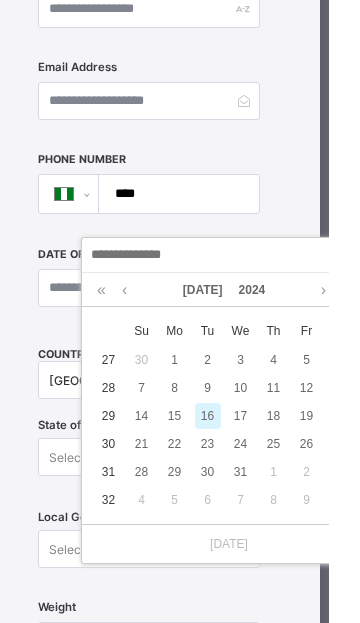 click at bounding box center [132, 290] 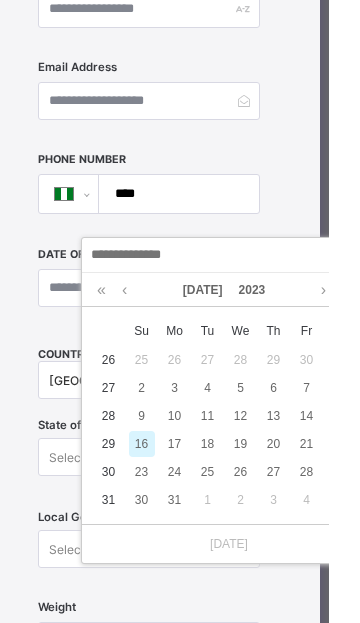 click at bounding box center [132, 290] 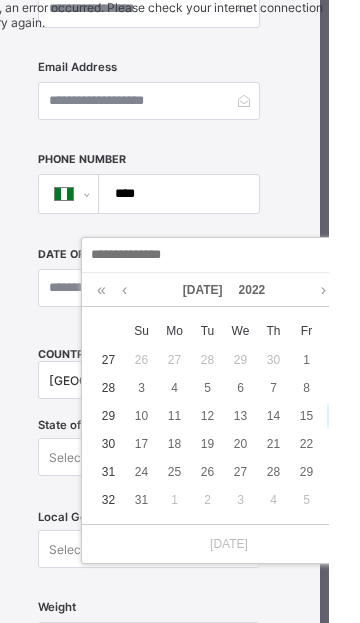 click on "19" at bounding box center [239, 444] 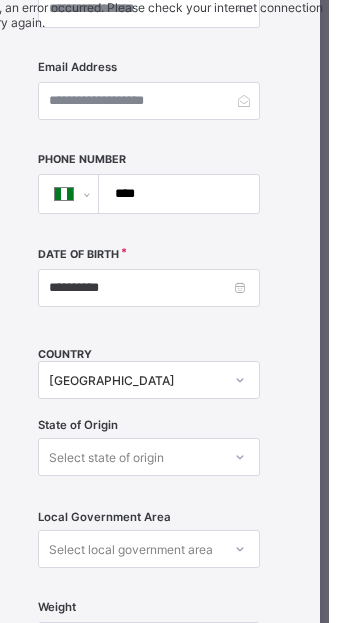 scroll, scrollTop: 1482, scrollLeft: 0, axis: vertical 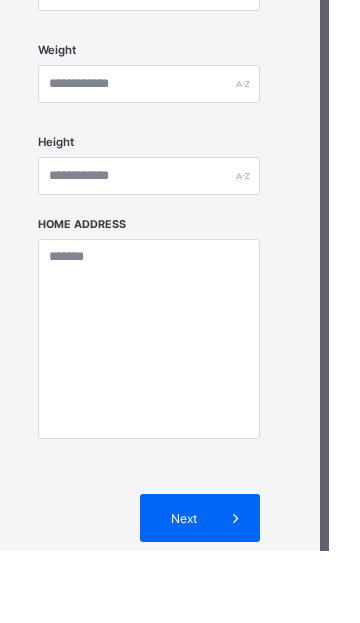 click at bounding box center (267, 590) 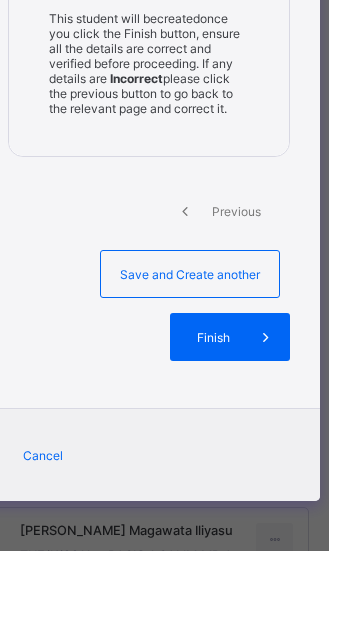 scroll, scrollTop: 1104, scrollLeft: 0, axis: vertical 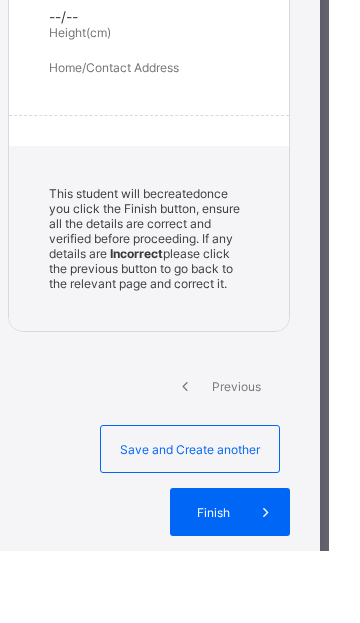 click on "Save and Create another" at bounding box center [221, 521] 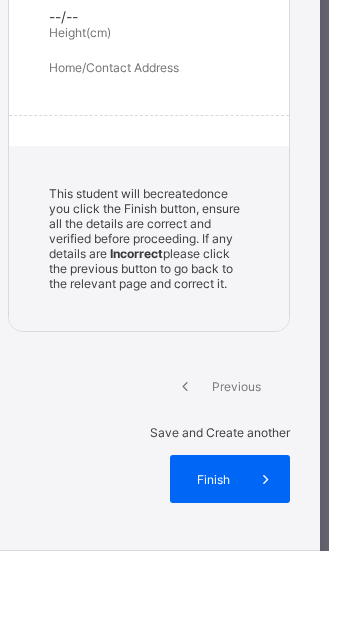 select on "**" 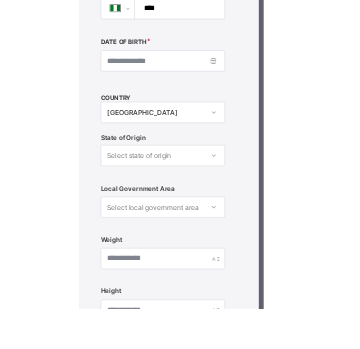 scroll, scrollTop: 315, scrollLeft: 0, axis: vertical 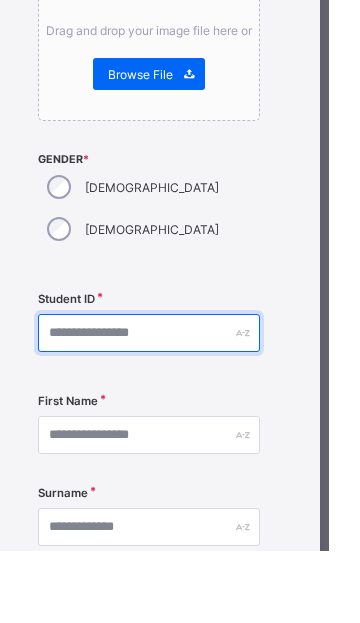 click at bounding box center [180, 405] 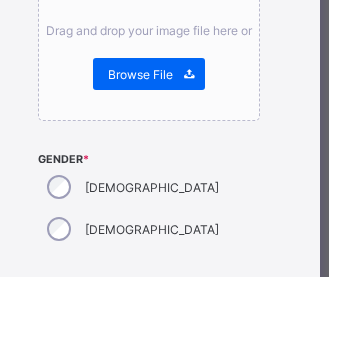 scroll, scrollTop: 424, scrollLeft: 0, axis: vertical 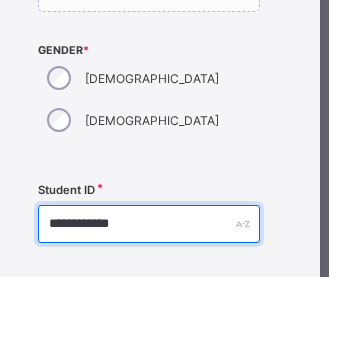 type on "**********" 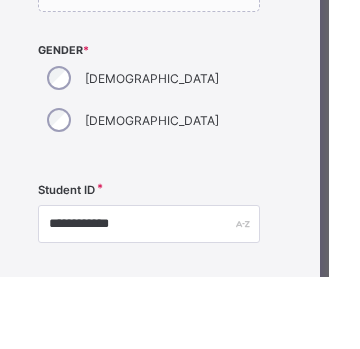 click at bounding box center (180, 398) 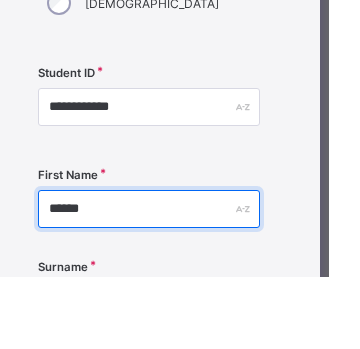 type on "******" 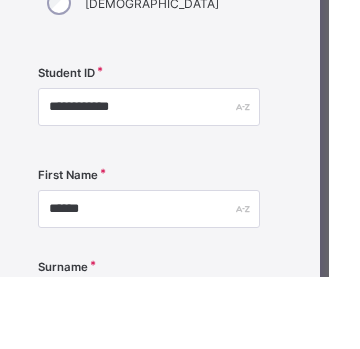 click at bounding box center (180, 373) 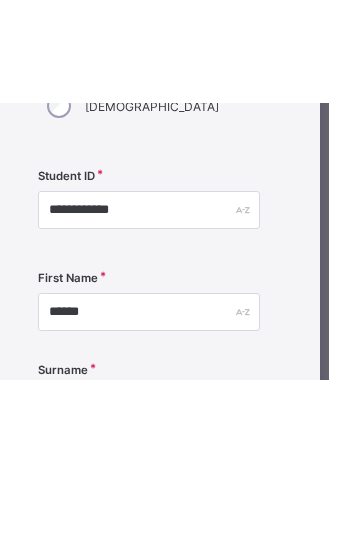 scroll, scrollTop: 760, scrollLeft: 0, axis: vertical 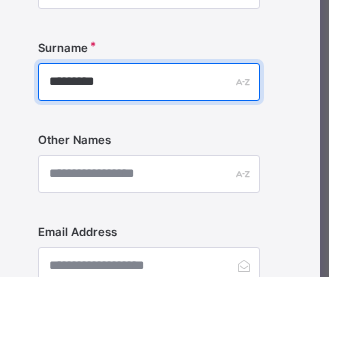 type on "*********" 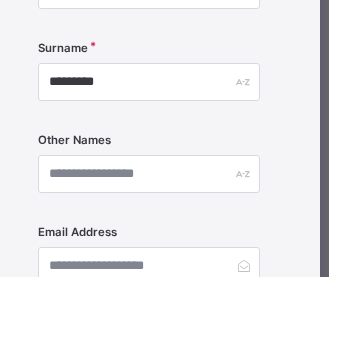 click on "**********" at bounding box center [180, 384] 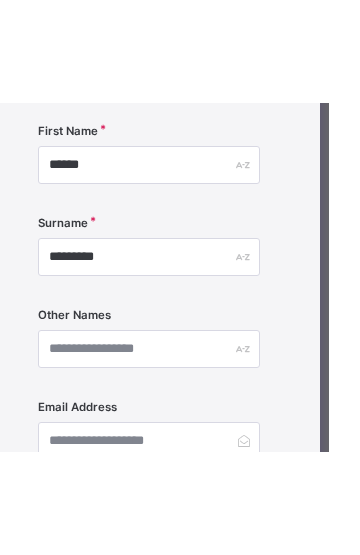 scroll, scrollTop: 863, scrollLeft: 0, axis: vertical 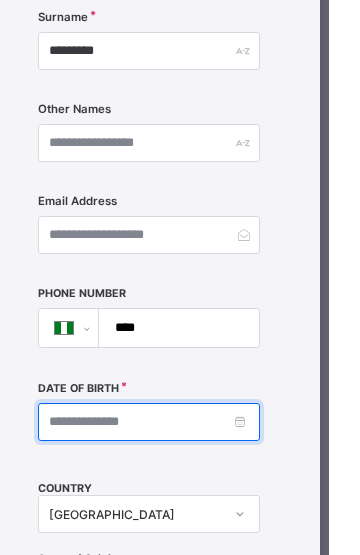 click at bounding box center (180, 422) 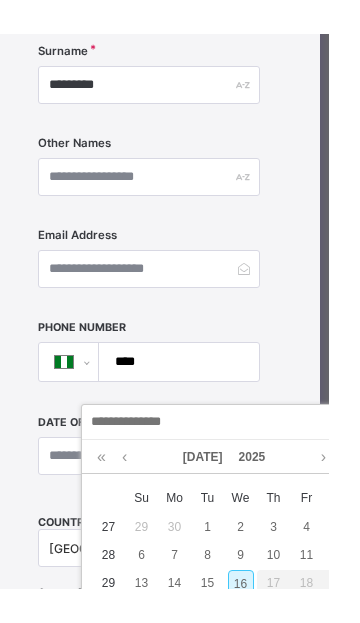 scroll, scrollTop: 818, scrollLeft: 0, axis: vertical 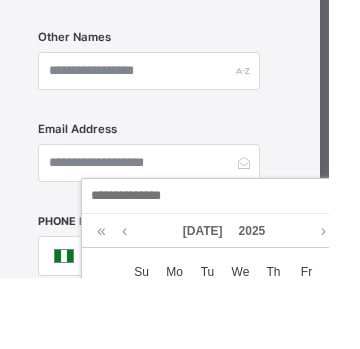 click at bounding box center (180, 422) 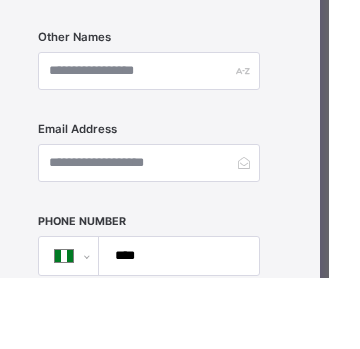 click at bounding box center (255, 270) 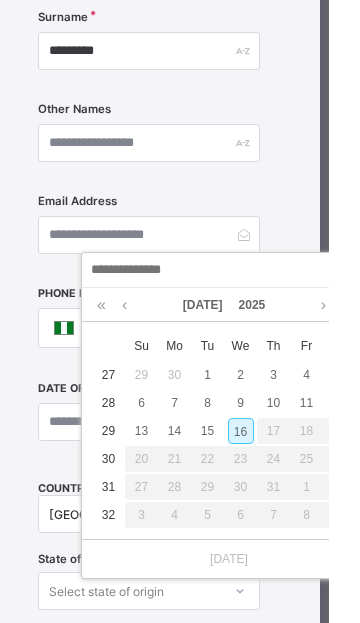 scroll, scrollTop: 981, scrollLeft: 0, axis: vertical 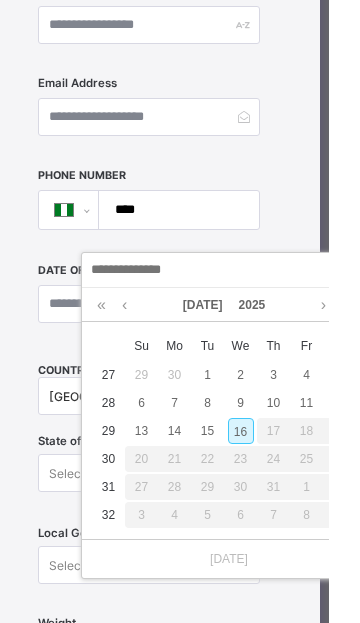 click on "Jul 2025" at bounding box center [255, 305] 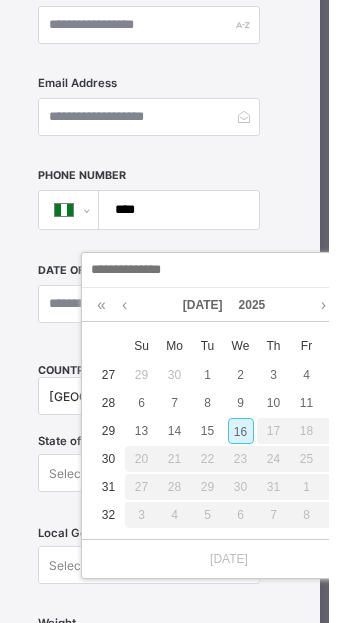 click at bounding box center (132, 305) 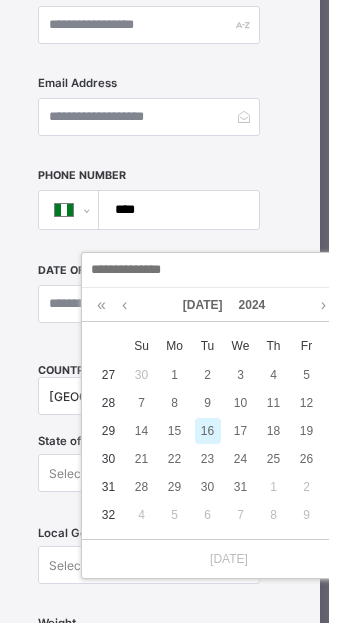 click at bounding box center (132, 305) 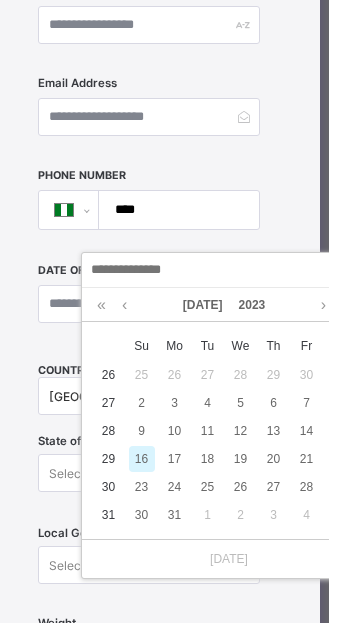 click at bounding box center [132, 305] 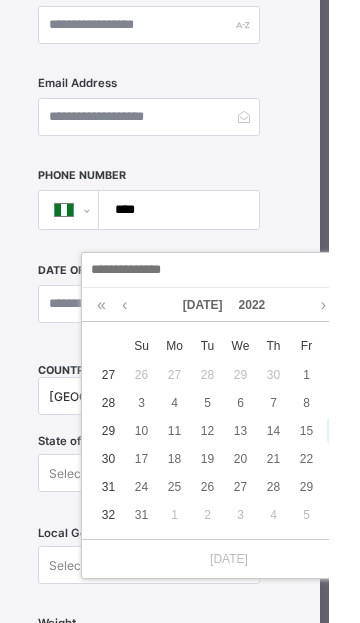 click on "Jul 2022" at bounding box center [255, 305] 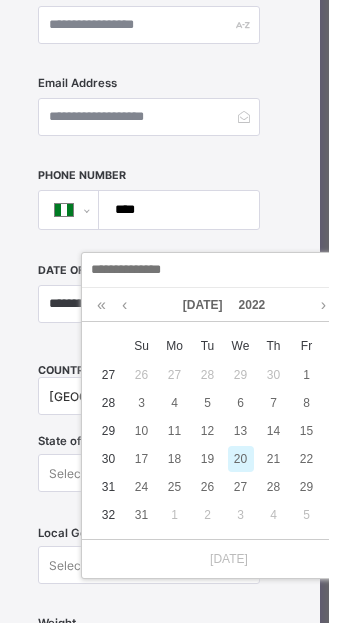type on "**********" 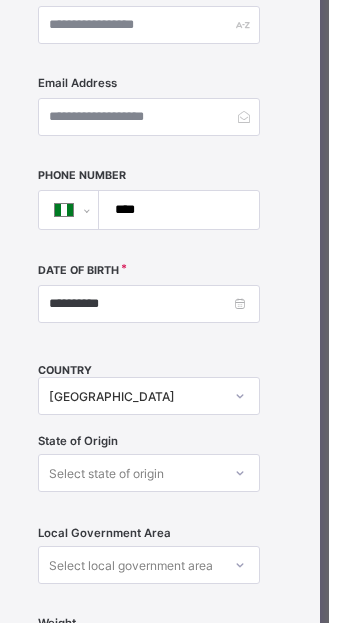 scroll, scrollTop: 1397, scrollLeft: 0, axis: vertical 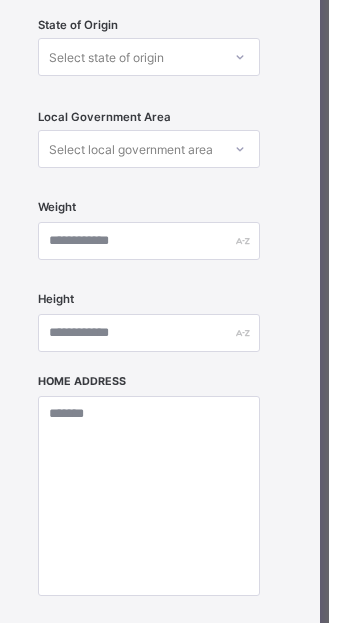 click on "Next" at bounding box center [214, 675] 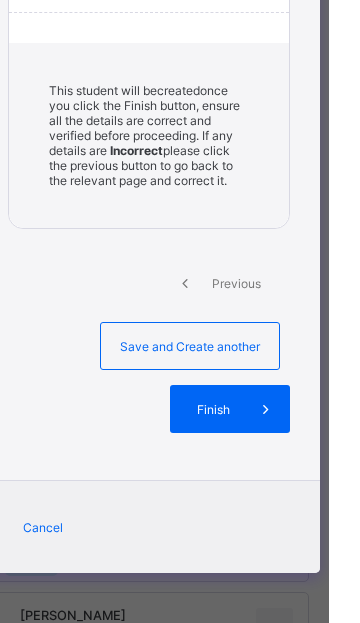 scroll, scrollTop: 1104, scrollLeft: 0, axis: vertical 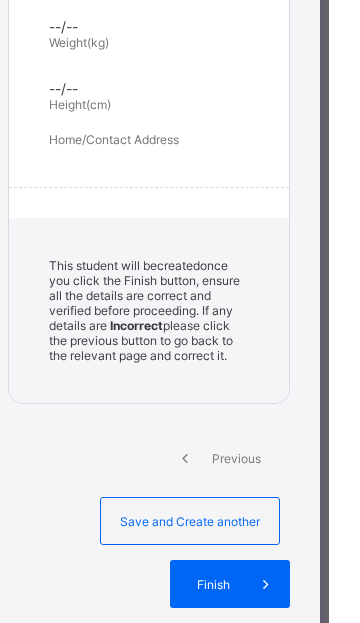 click on "Save and Create another" at bounding box center [221, 521] 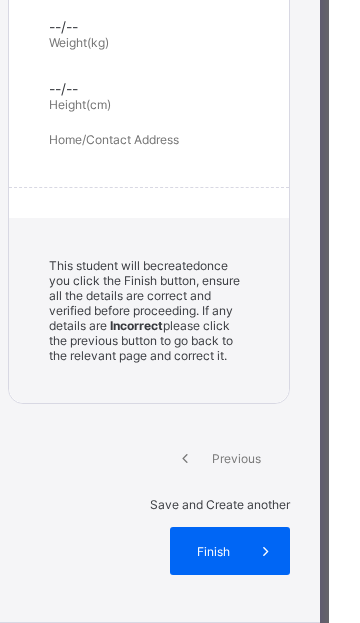 select on "**" 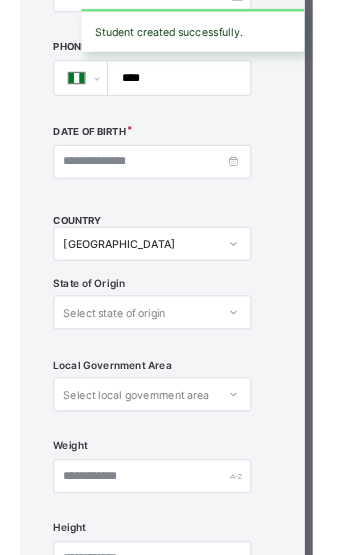 scroll, scrollTop: 1482, scrollLeft: 0, axis: vertical 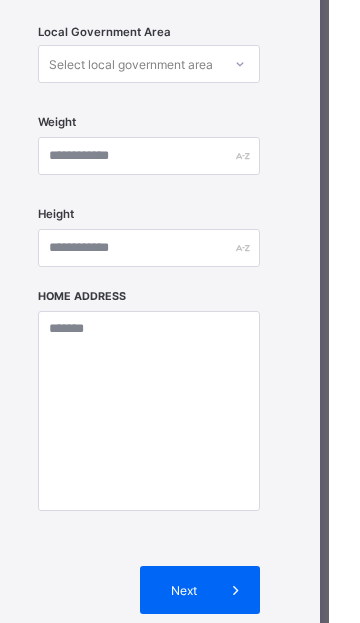 click at bounding box center [180, -660] 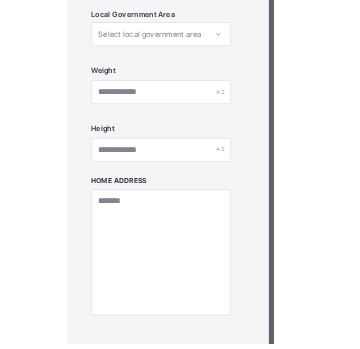 scroll, scrollTop: 485, scrollLeft: 0, axis: vertical 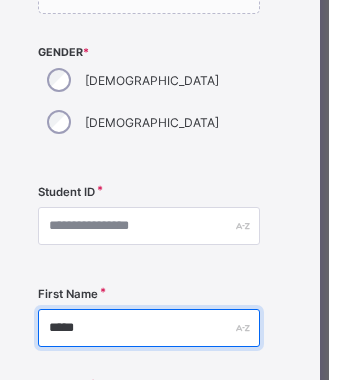 type on "*****" 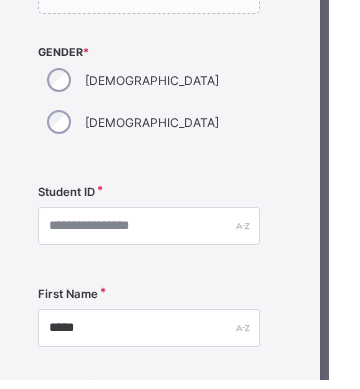 click at bounding box center (180, 429) 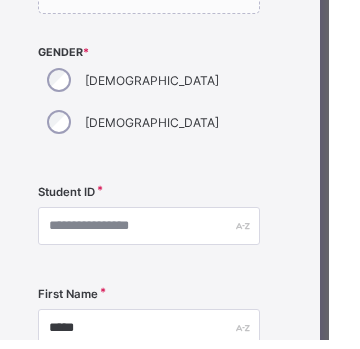 scroll, scrollTop: 595, scrollLeft: 0, axis: vertical 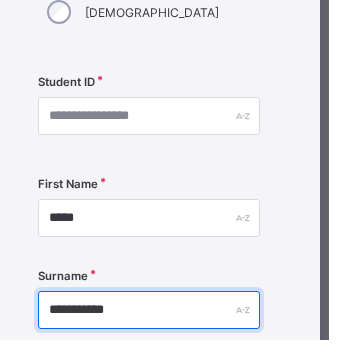 type on "**********" 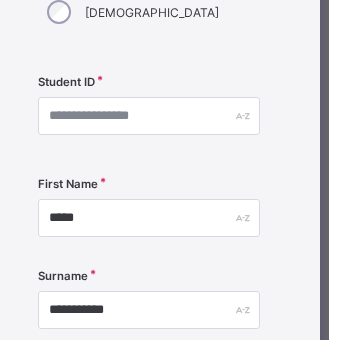 scroll, scrollTop: 533, scrollLeft: 0, axis: vertical 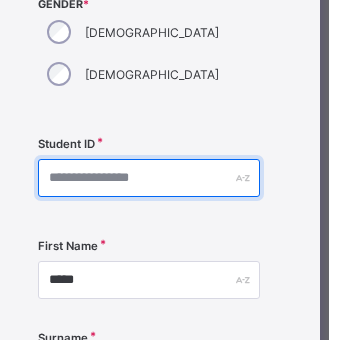 click at bounding box center (180, 187) 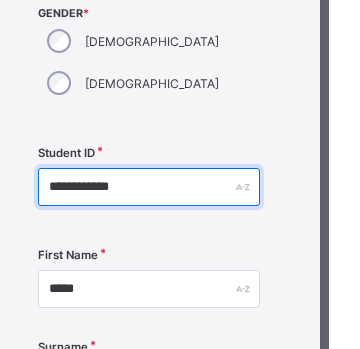 type on "**********" 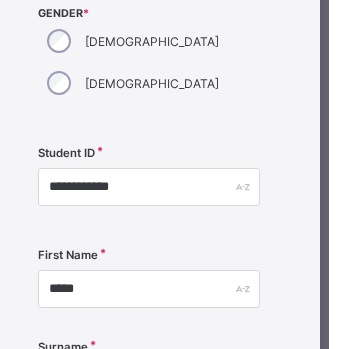 click at bounding box center [180, 752] 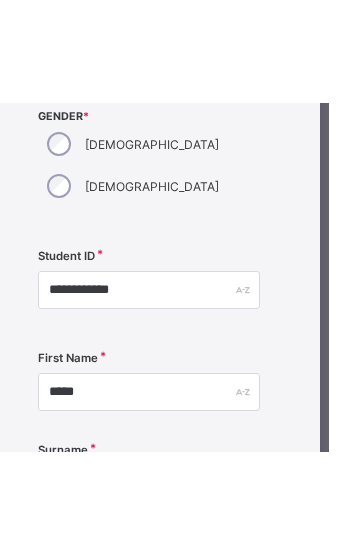 scroll, scrollTop: 1033, scrollLeft: 0, axis: vertical 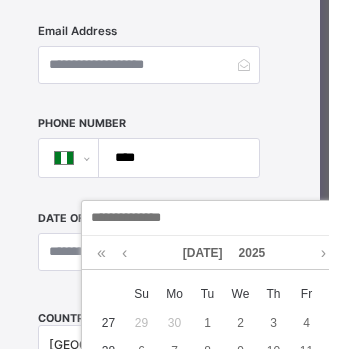 click at bounding box center (132, 253) 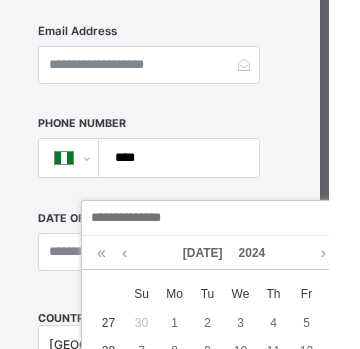 click at bounding box center [132, 253] 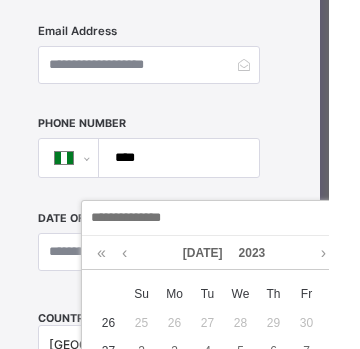 click at bounding box center [132, 253] 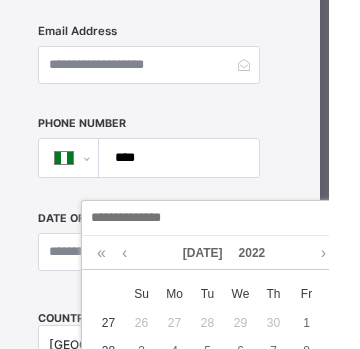 click at bounding box center (132, 253) 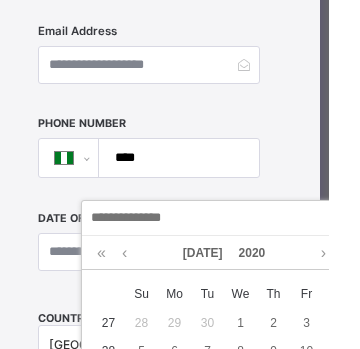 click on "22" at bounding box center (272, 407) 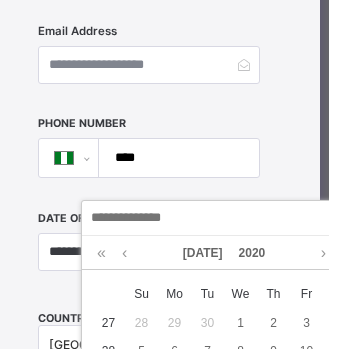 type on "**********" 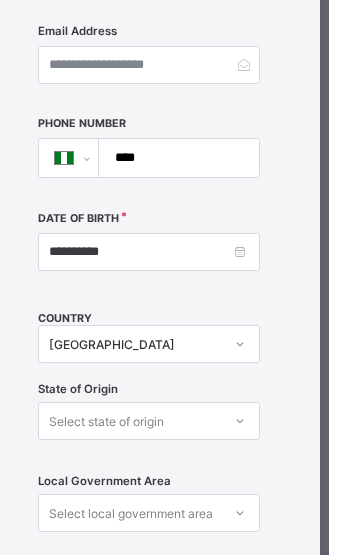 click on "Next" at bounding box center [214, 1039] 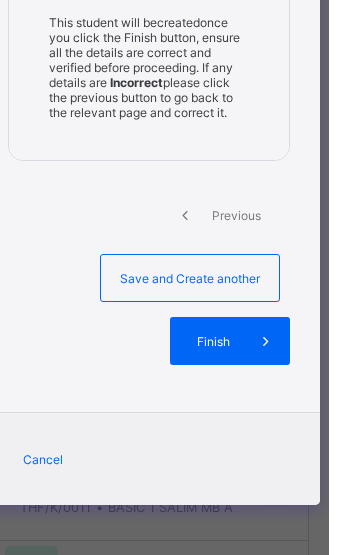 scroll, scrollTop: 1190, scrollLeft: 0, axis: vertical 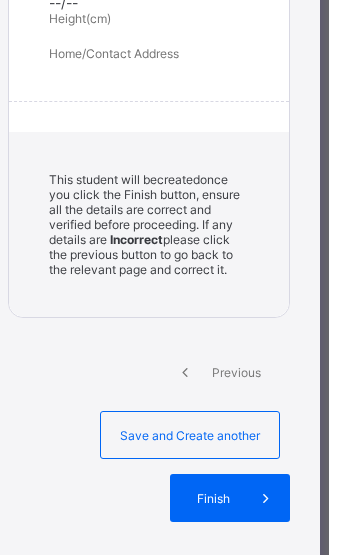 click on "Save and Create another" at bounding box center [221, 435] 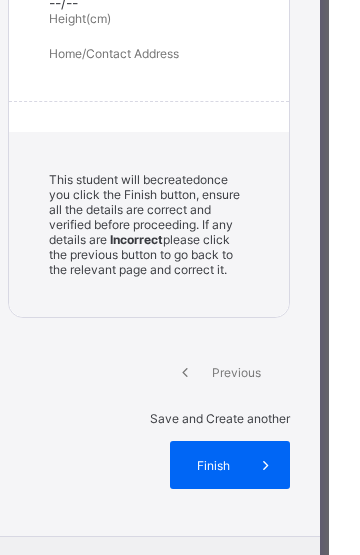 select on "**" 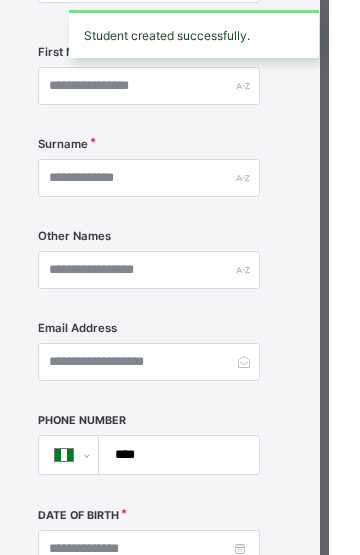 scroll, scrollTop: 0, scrollLeft: 0, axis: both 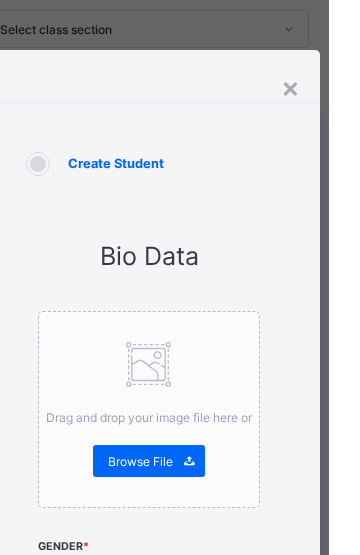 click on "×" at bounding box center (321, 87) 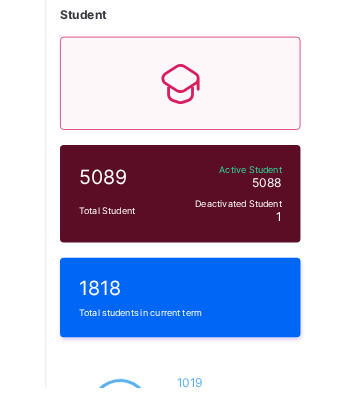 scroll, scrollTop: 602, scrollLeft: 0, axis: vertical 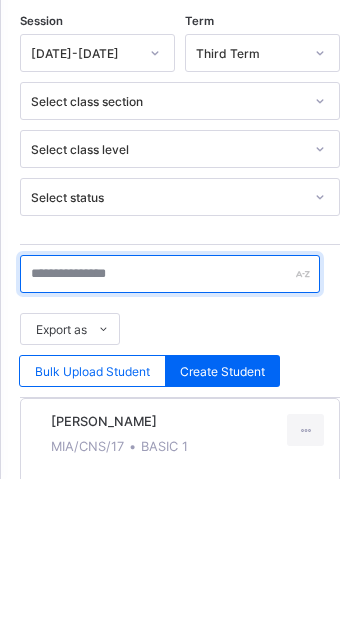 click at bounding box center [170, 418] 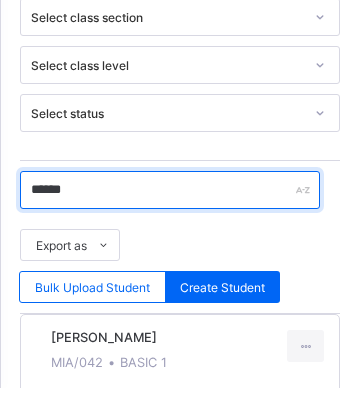 scroll, scrollTop: 959, scrollLeft: 0, axis: vertical 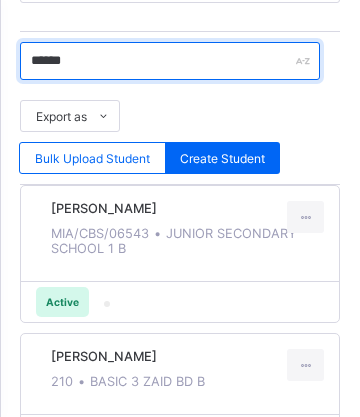 type on "******" 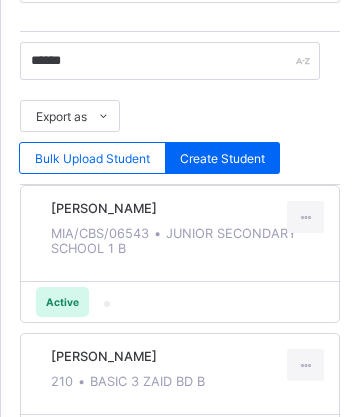 click on "Muhammad Abubakar Miqdad MIA/CBS/06543 • JUNIOR SECONDARY SCHOOL 1 B Active Miqdad  Abdulkabir 210 • BASIC 3 ZAID BD B Active Miqdad  Hassan MIA/SSS/1234 • Unassigned Active" at bounding box center (180, 387) 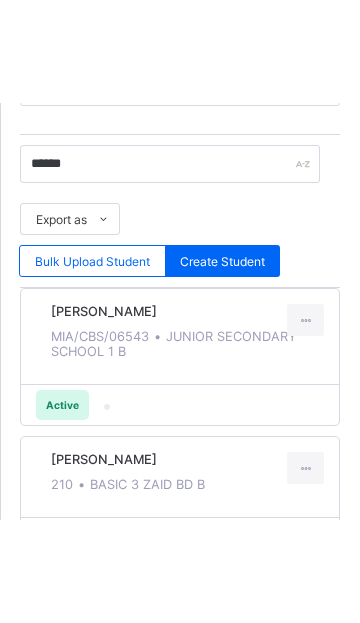 scroll, scrollTop: 1010, scrollLeft: 0, axis: vertical 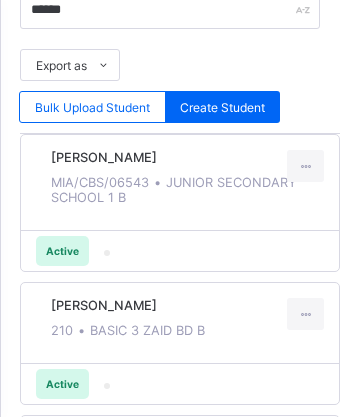 click at bounding box center (305, 314) 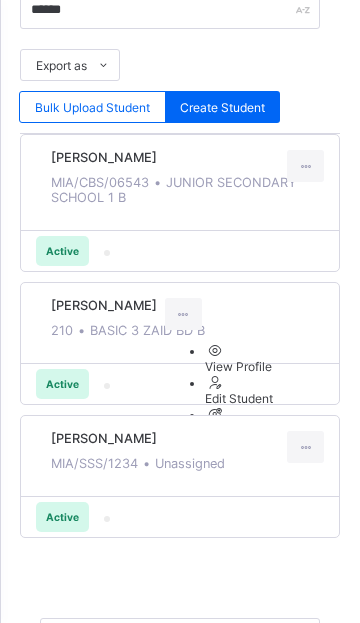 click on "Assign Class" at bounding box center [264, 430] 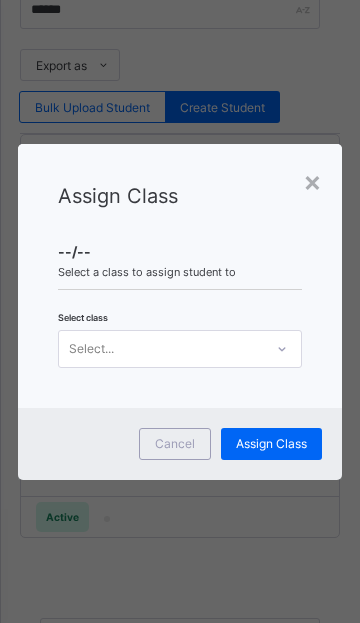 click on "×" at bounding box center (312, 181) 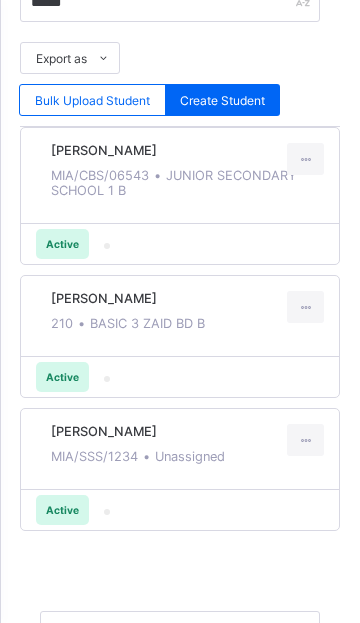 scroll, scrollTop: 1036, scrollLeft: 0, axis: vertical 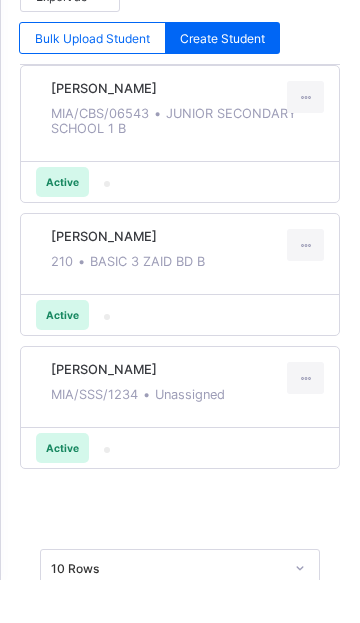 click at bounding box center (305, 421) 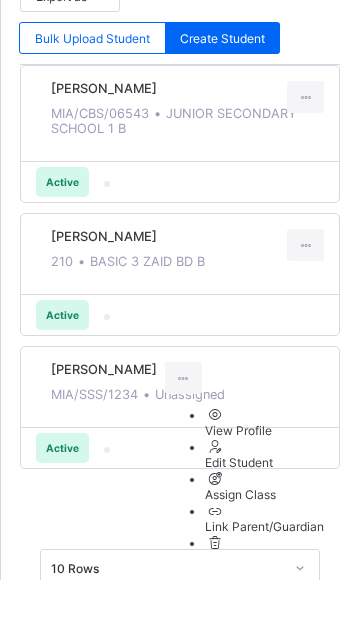 click on "Assign Class" at bounding box center [264, 537] 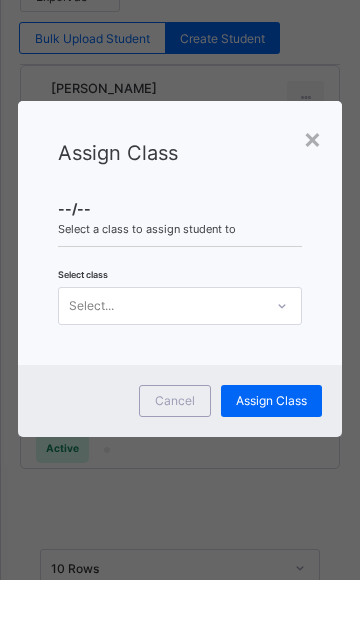 click on "Select a class to assign student to" at bounding box center [180, 272] 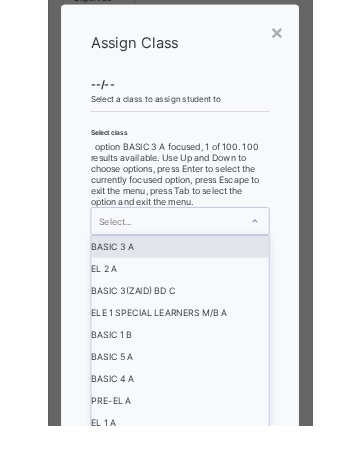scroll, scrollTop: 1047, scrollLeft: 0, axis: vertical 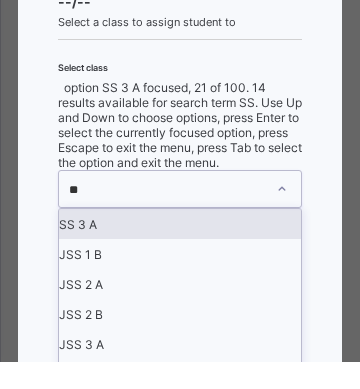 click on "SS 1 A" at bounding box center [180, 432] 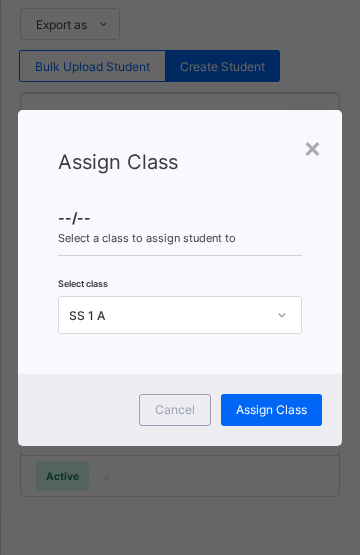 scroll, scrollTop: 0, scrollLeft: 0, axis: both 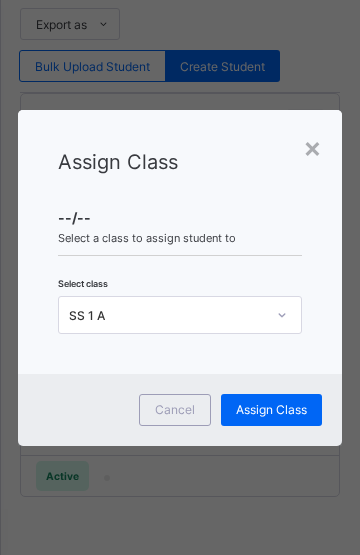 click on "Assign Class" at bounding box center [271, 409] 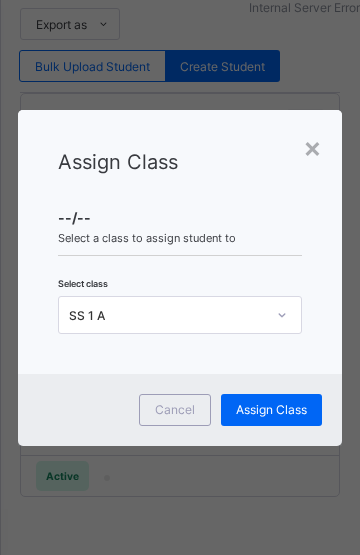 click on "×" at bounding box center (312, 147) 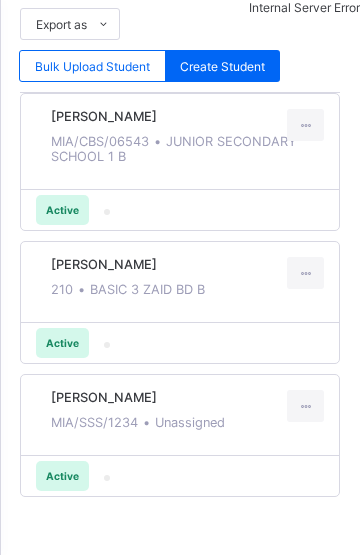 scroll, scrollTop: 954, scrollLeft: 0, axis: vertical 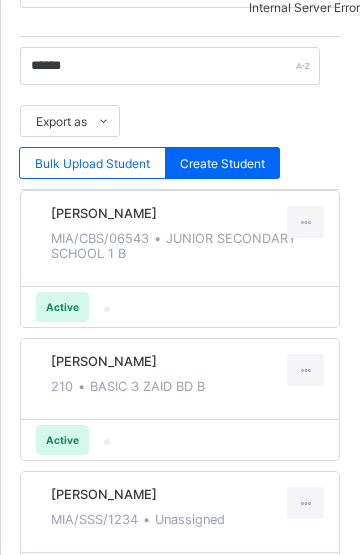 click at bounding box center [42, -915] 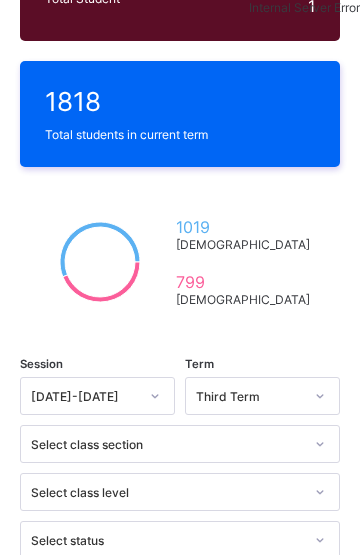 scroll, scrollTop: 0, scrollLeft: 0, axis: both 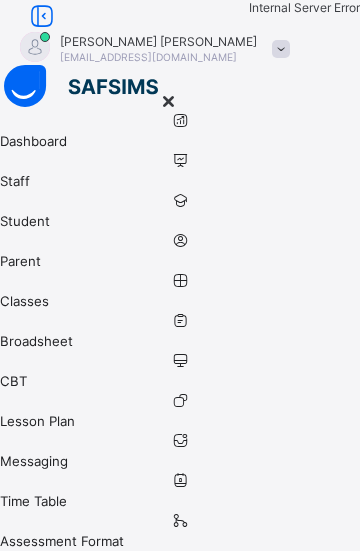 click on "Classes" at bounding box center [180, 291] 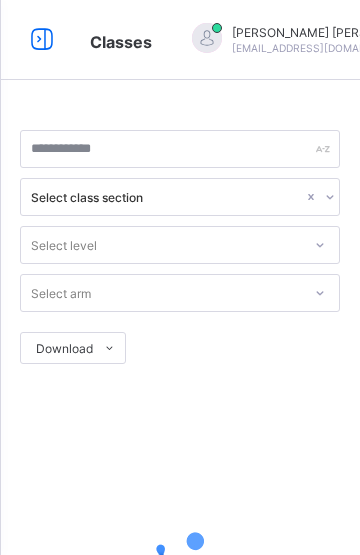 scroll, scrollTop: 0, scrollLeft: 0, axis: both 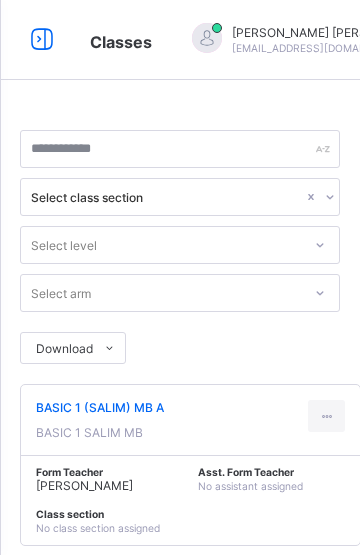 click on "Form Teacher     [PERSON_NAME]      Asst. Form Teacher   SADIQ HALIDU    Class section   No class section assigned" at bounding box center [190, 4127] 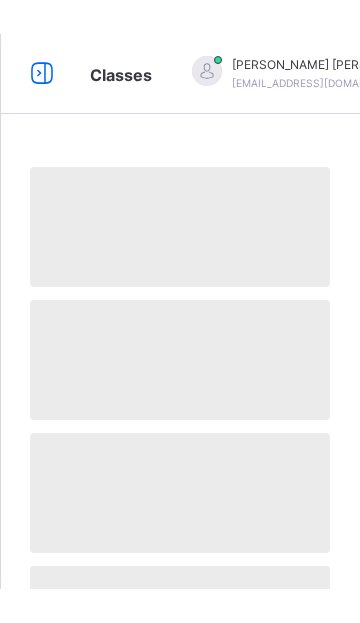 scroll, scrollTop: 742, scrollLeft: 0, axis: vertical 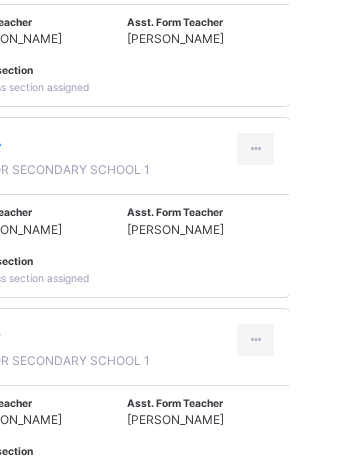 click at bounding box center (326, 150) 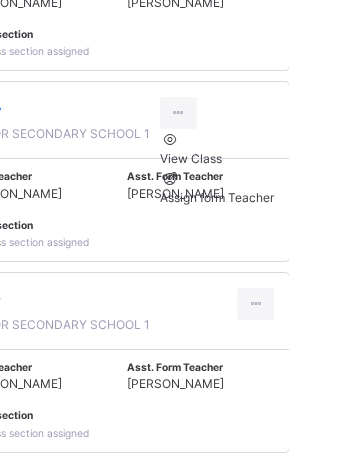click on "View Class" at bounding box center [288, 160] 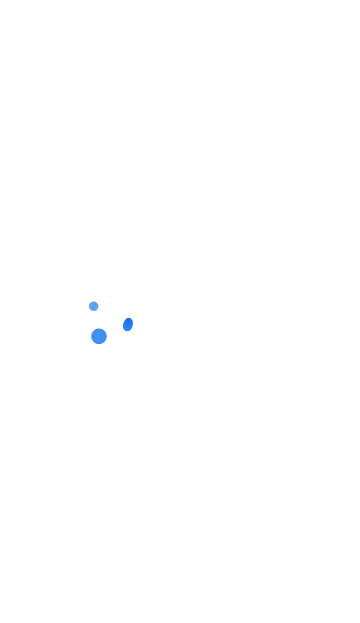 scroll, scrollTop: 0, scrollLeft: 0, axis: both 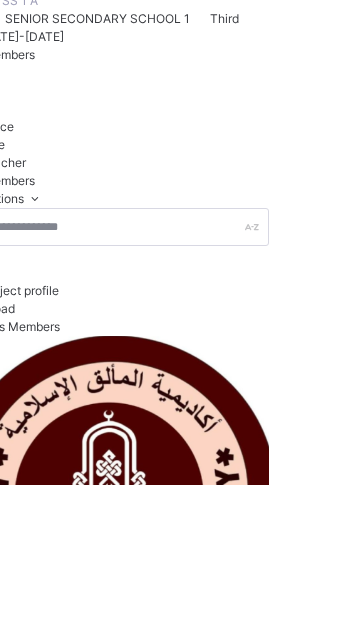 click on "Add Class Members" at bounding box center (75, 464) 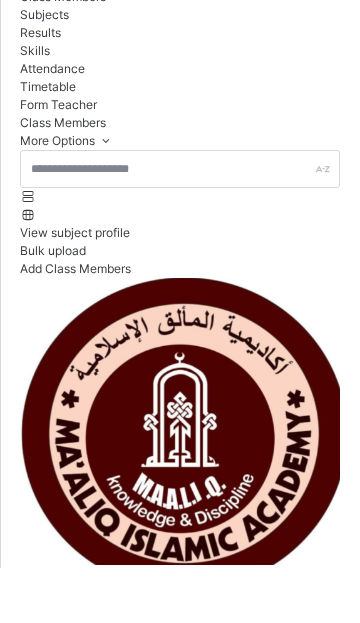 click at bounding box center [80, 6754] 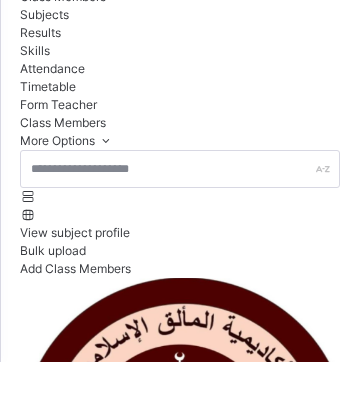 type on "******" 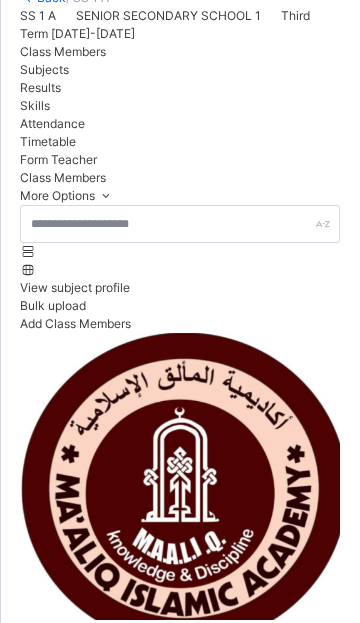 scroll, scrollTop: 5, scrollLeft: 0, axis: vertical 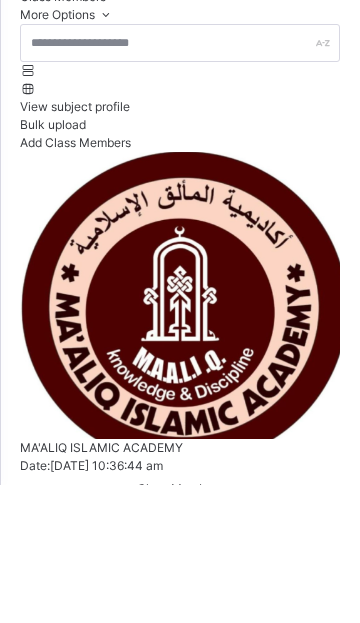 click on "Save" at bounding box center [280, 6939] 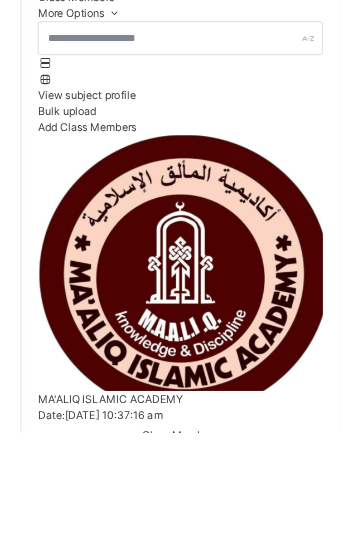 scroll, scrollTop: 199, scrollLeft: 0, axis: vertical 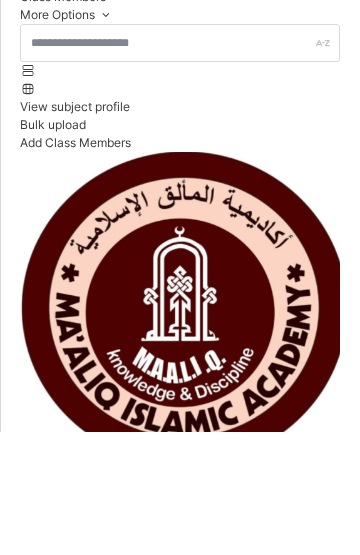 click on "Add Class Members" at bounding box center (75, 265) 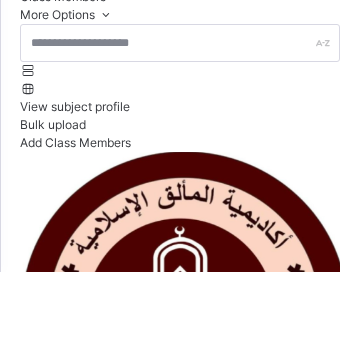 type on "*******" 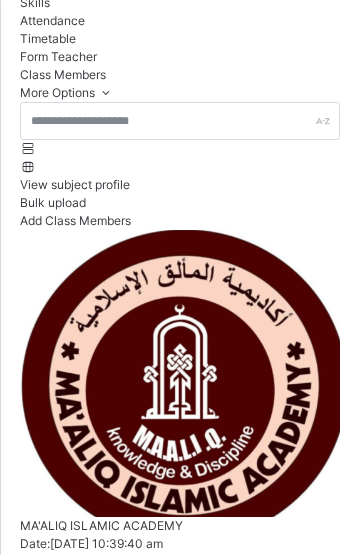 scroll, scrollTop: 1762, scrollLeft: 0, axis: vertical 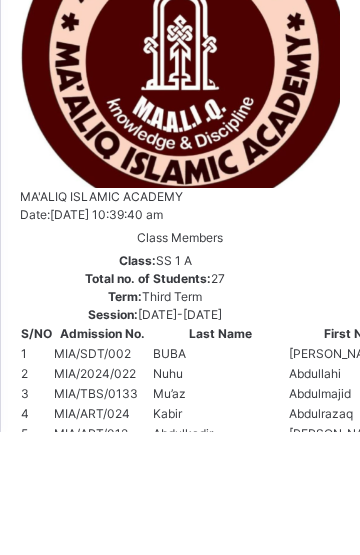 click on "Save" at bounding box center [280, 7996] 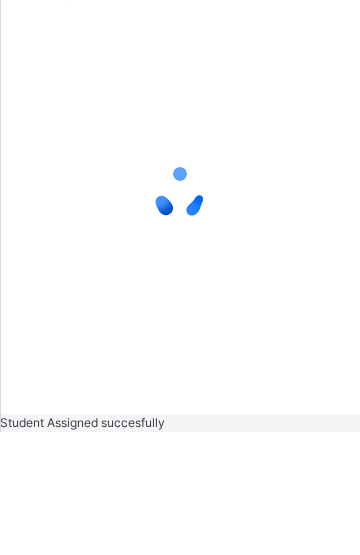 scroll, scrollTop: 0, scrollLeft: 0, axis: both 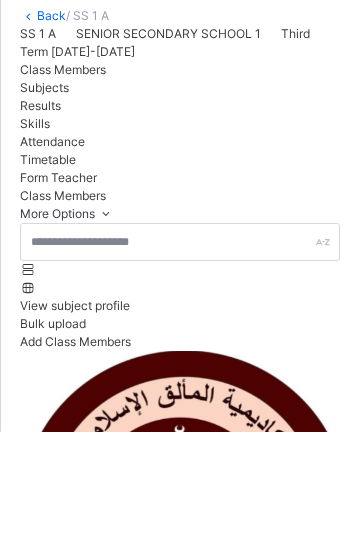 click on "Add Class Members" at bounding box center [75, 464] 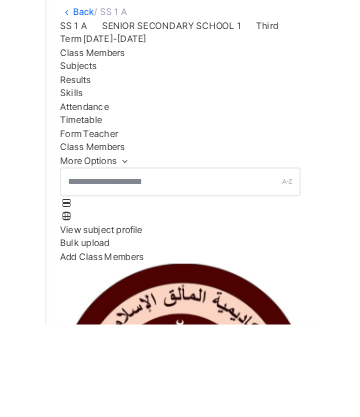 scroll, scrollTop: 96, scrollLeft: 0, axis: vertical 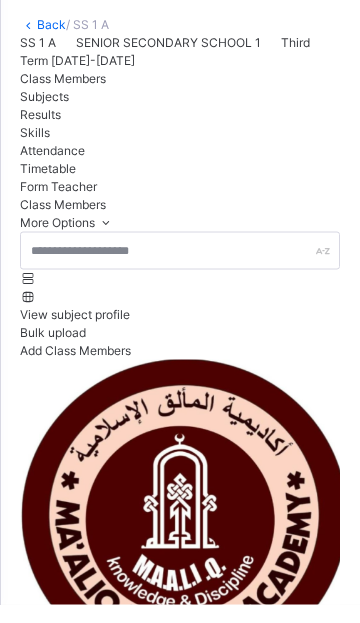 type on "*" 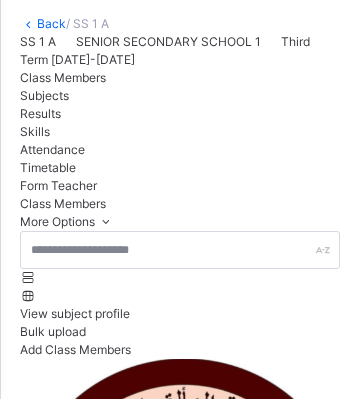 scroll, scrollTop: 0, scrollLeft: 2, axis: horizontal 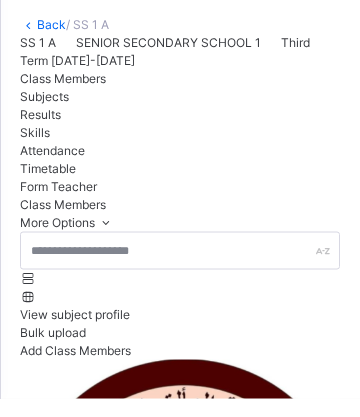 click on "Saudat  Abdullahi MIA/SSS/6789" at bounding box center (180, 7622) 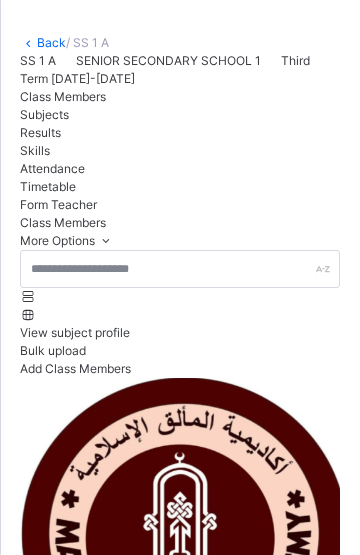 scroll, scrollTop: 546, scrollLeft: 0, axis: vertical 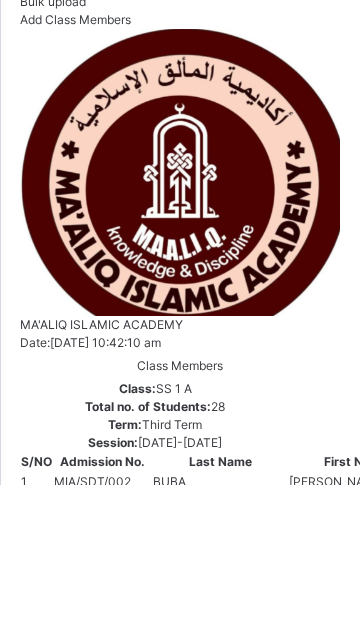 click on "Save" at bounding box center [280, 8462] 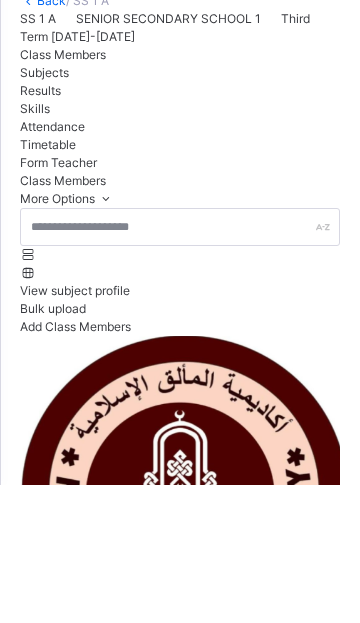scroll, scrollTop: 325, scrollLeft: 0, axis: vertical 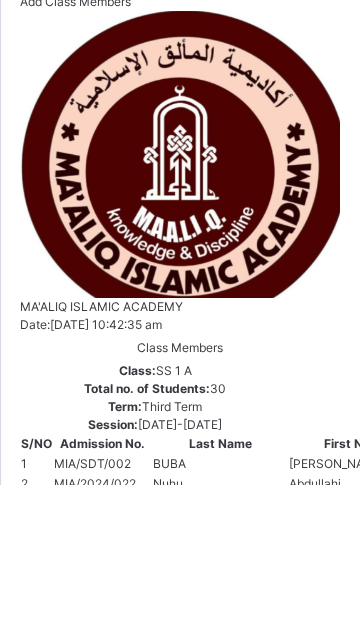 click on "Add Class Members" at bounding box center (75, 139) 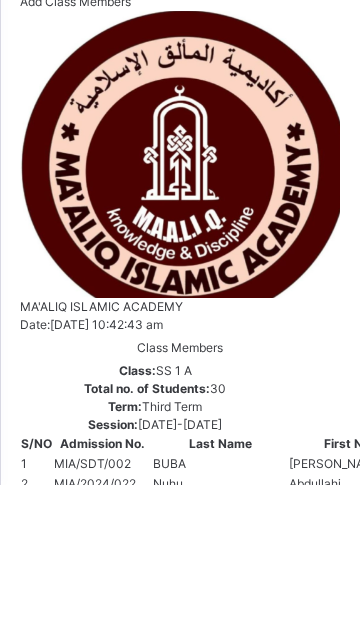 click at bounding box center [80, 7470] 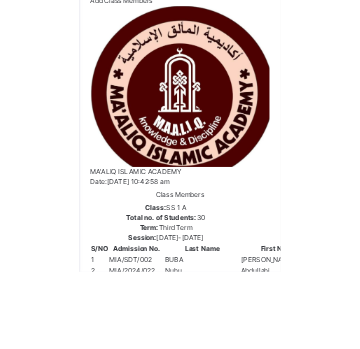 scroll, scrollTop: 381, scrollLeft: 0, axis: vertical 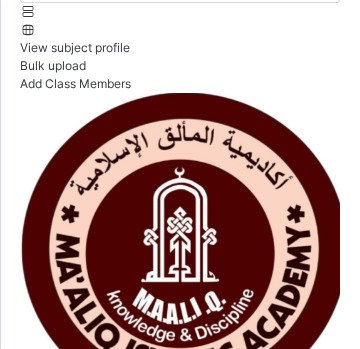 type on "**********" 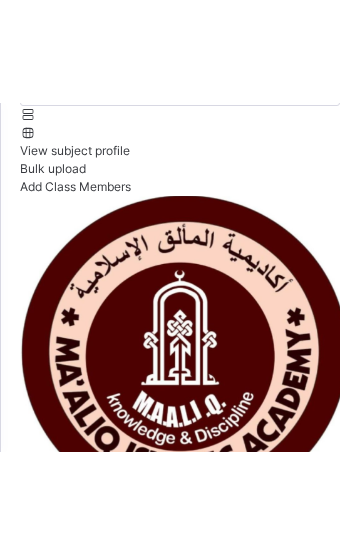 scroll, scrollTop: 0, scrollLeft: 0, axis: both 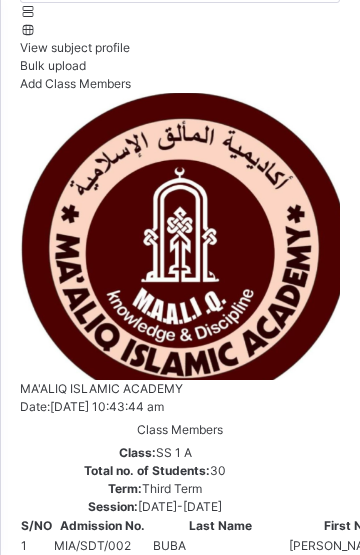 click on "×" at bounding box center [310, 7349] 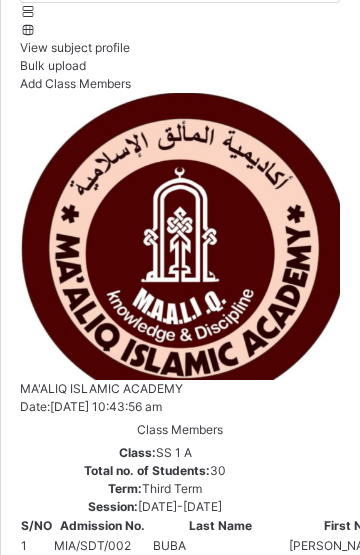 click on "View Profile Remove from Class Transfer Student" at bounding box center (306, 6795) 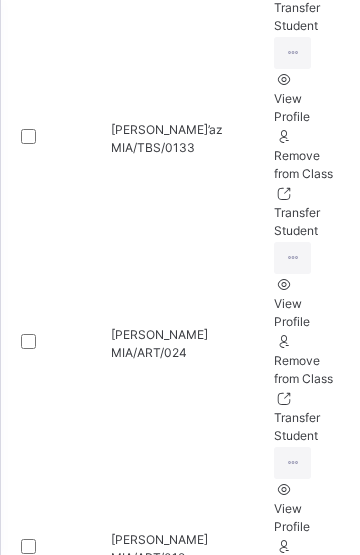 scroll, scrollTop: 1910, scrollLeft: 0, axis: vertical 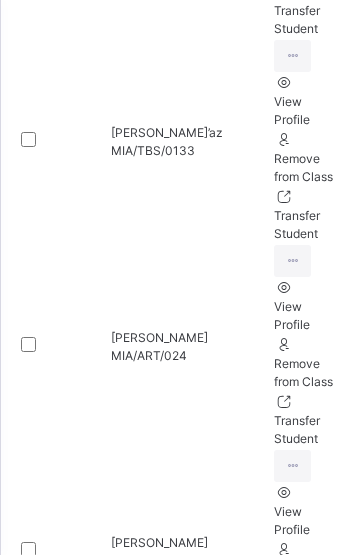 click on "View subject profile" at bounding box center [75, -1482] 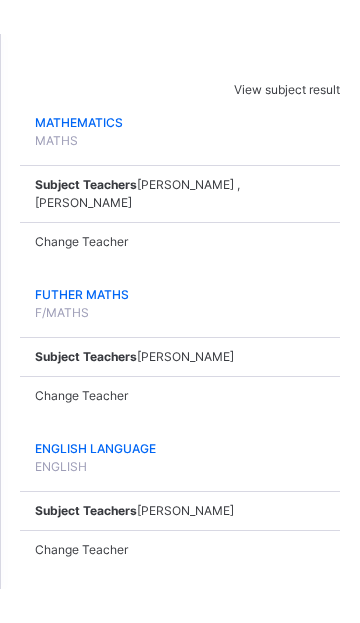 scroll, scrollTop: 417, scrollLeft: 0, axis: vertical 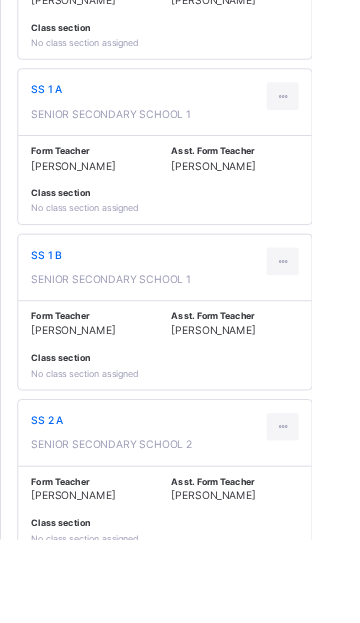 click at bounding box center (326, 302) 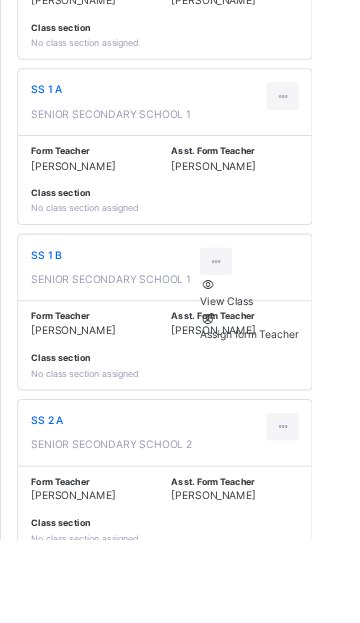 click on "View Class" at bounding box center [288, 348] 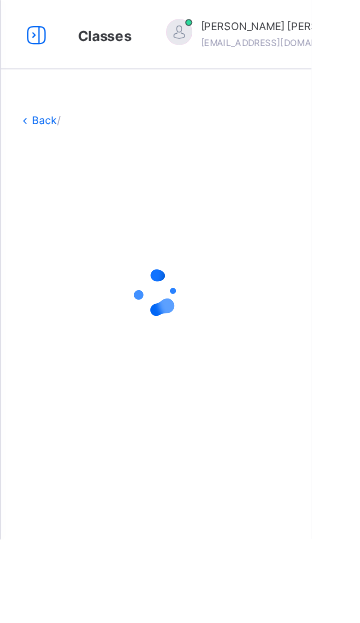click on "Back  /" at bounding box center (180, 311) 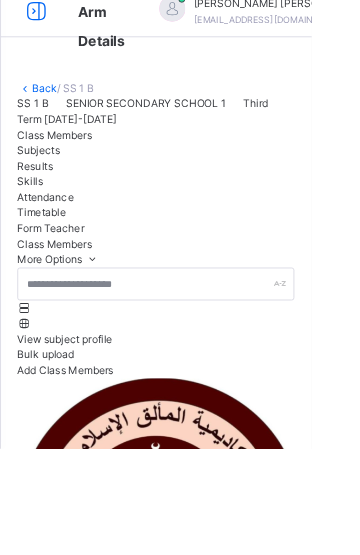 scroll, scrollTop: 336, scrollLeft: 0, axis: vertical 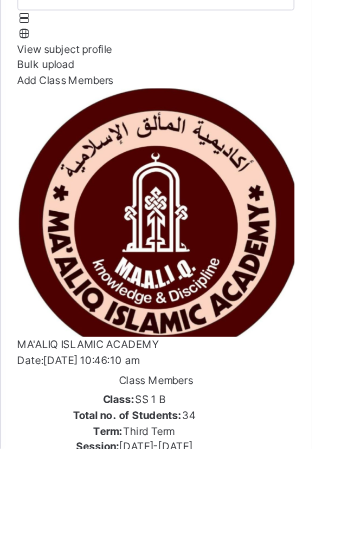 click on "View subject profile" at bounding box center (180, 93) 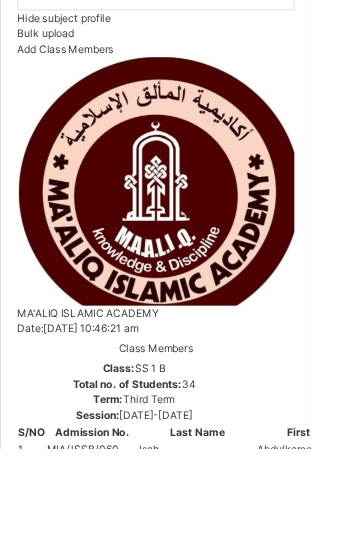 click on "SS 1 B SENIOR SECONDARY SCHOOL 1 Third Term 2024-2025" at bounding box center (180, -170) 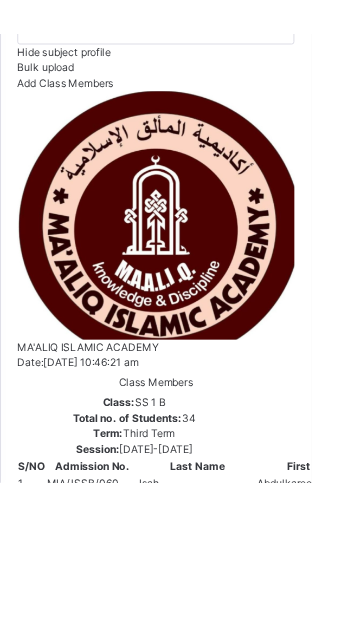 scroll, scrollTop: 234, scrollLeft: 0, axis: vertical 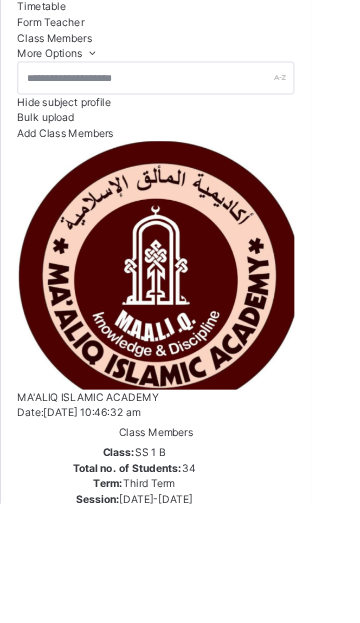 click on "Hide subject profile" at bounding box center (74, 158) 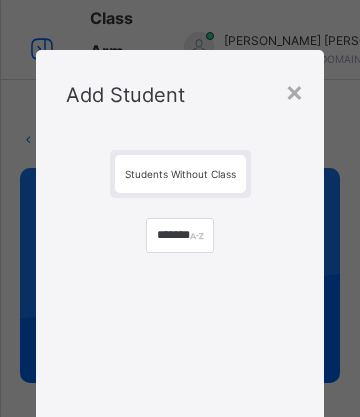 scroll, scrollTop: 218, scrollLeft: 0, axis: vertical 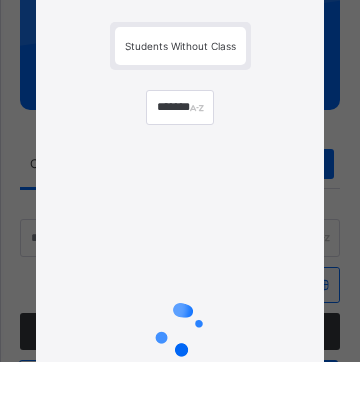 type on "*******" 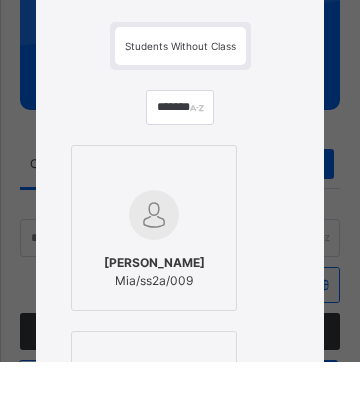 scroll, scrollTop: 218, scrollLeft: 0, axis: vertical 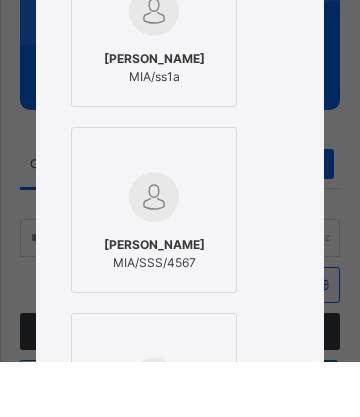 click at bounding box center [154, 252] 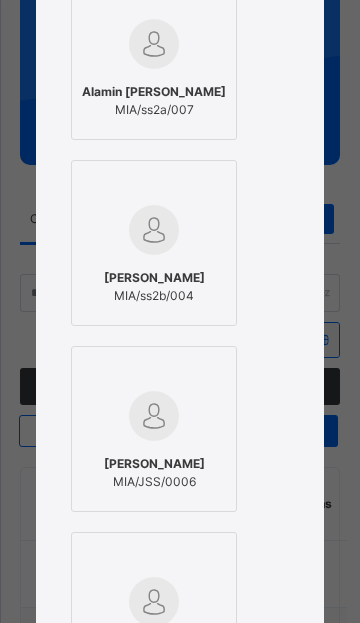 scroll, scrollTop: 1683, scrollLeft: 0, axis: vertical 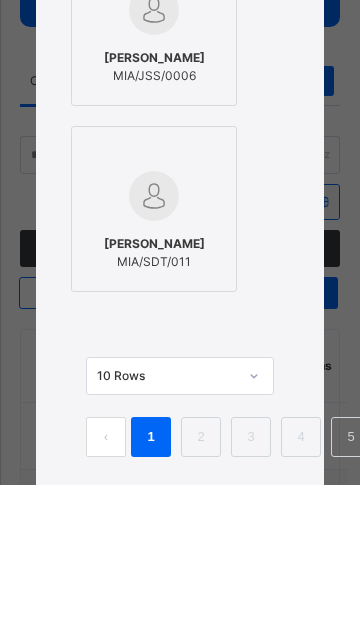 click on "Save" at bounding box center (264, 676) 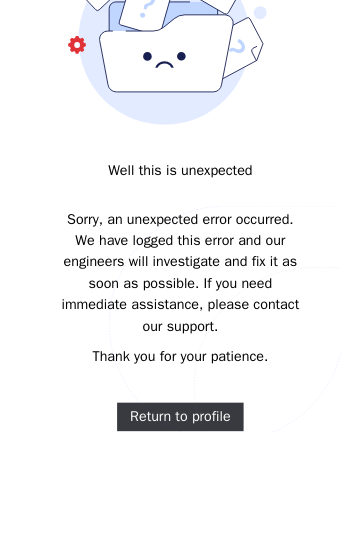 scroll, scrollTop: 0, scrollLeft: 0, axis: both 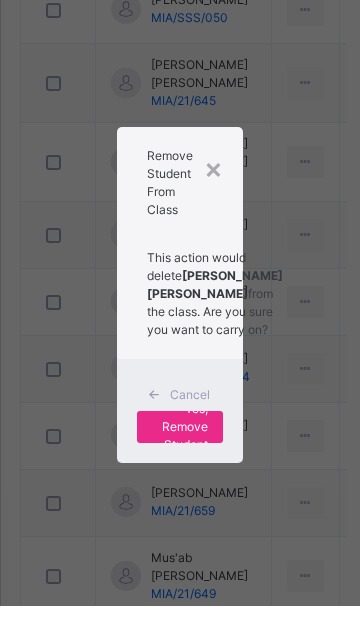 click on "×" at bounding box center [213, 185] 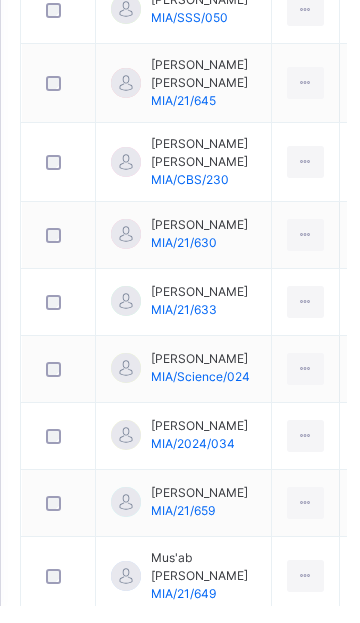 click at bounding box center [305, 179] 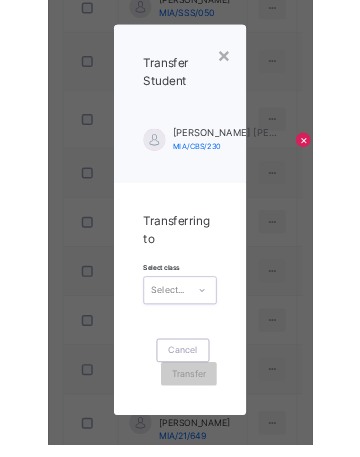 scroll, scrollTop: 2365, scrollLeft: 0, axis: vertical 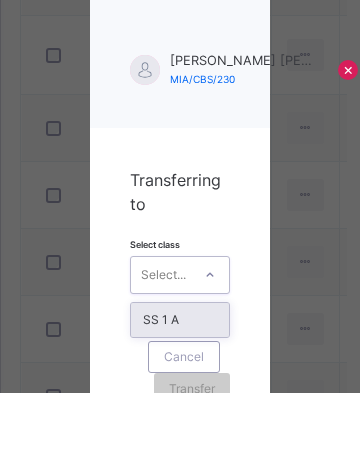 click on "SS 1 A" at bounding box center (180, 384) 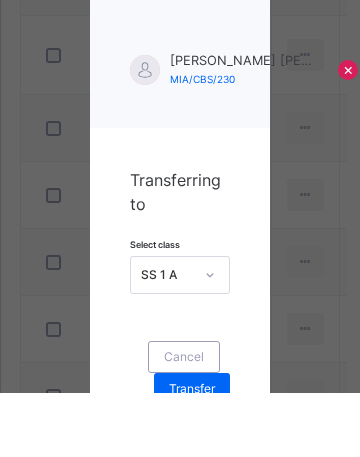 click on "Transferring to" at bounding box center [175, 256] 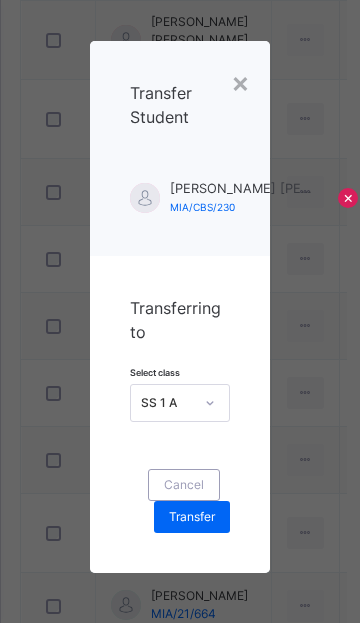 scroll, scrollTop: 0, scrollLeft: 0, axis: both 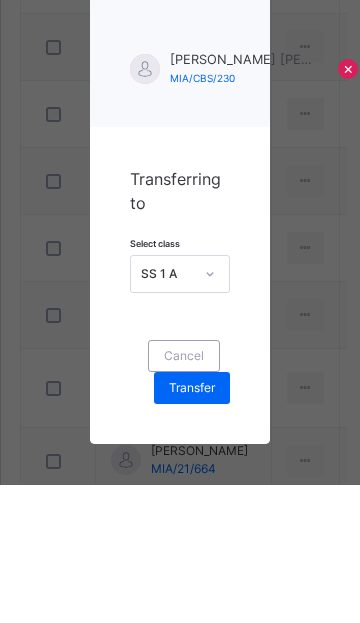 click on "Transfer" at bounding box center [192, 526] 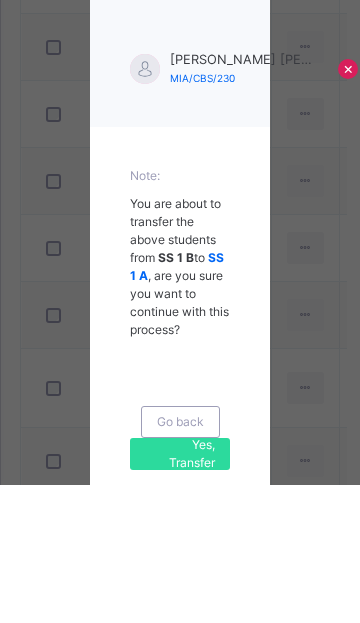 click on "Yes, Transfer" at bounding box center [180, 592] 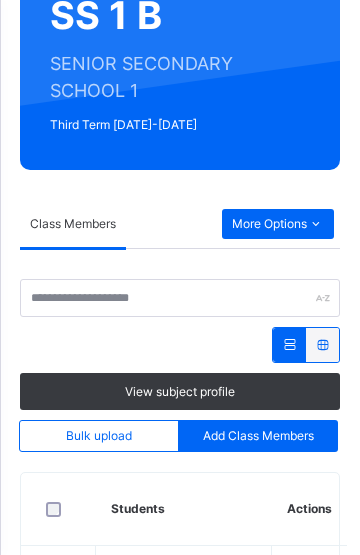 scroll, scrollTop: 0, scrollLeft: 0, axis: both 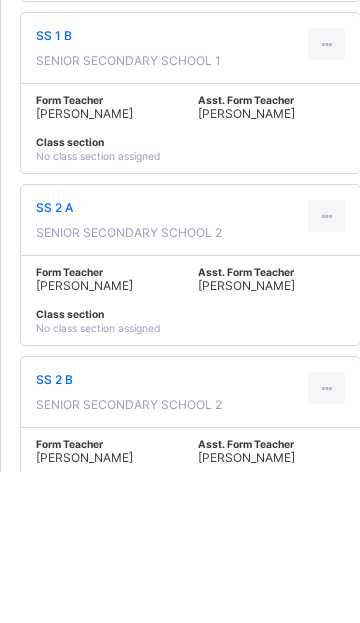 click at bounding box center [326, 540] 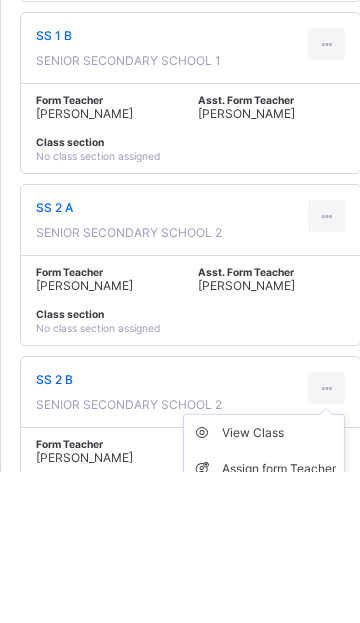 click on "View Class" at bounding box center (279, 585) 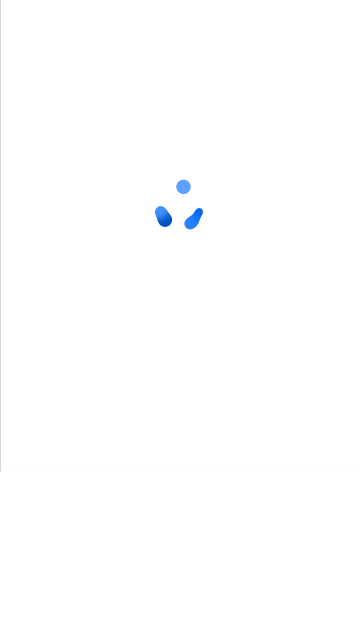 scroll, scrollTop: 0, scrollLeft: 0, axis: both 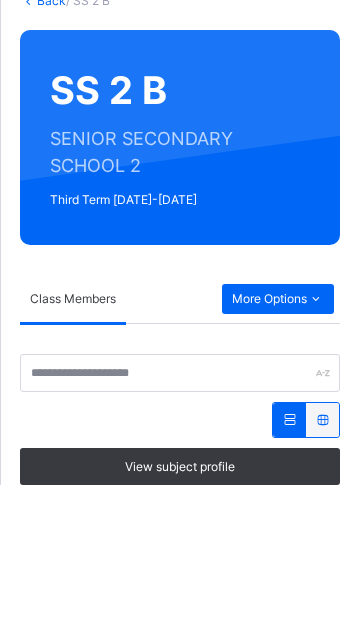 click on "More Options" at bounding box center [278, 437] 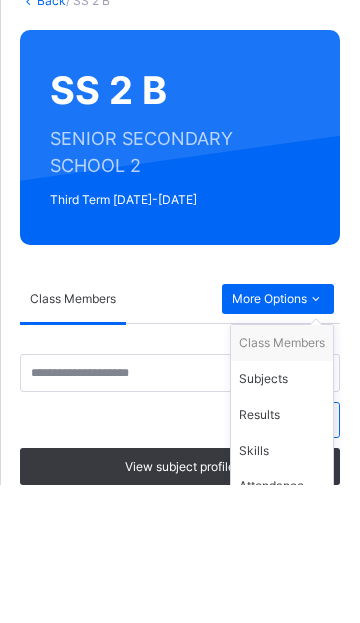 click on "Subjects" at bounding box center (282, 517) 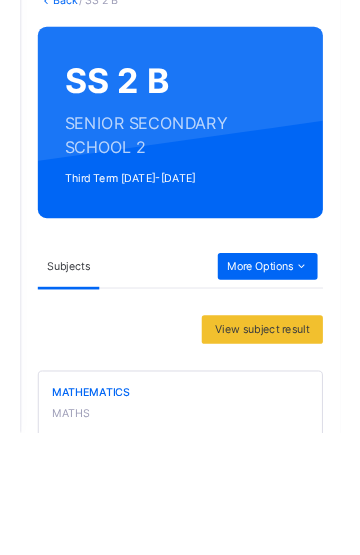 scroll, scrollTop: 226, scrollLeft: 0, axis: vertical 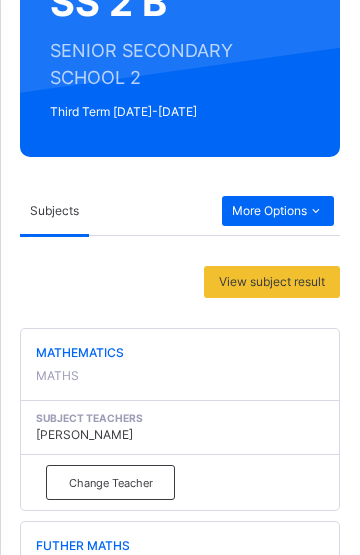 click on "Change Teacher" at bounding box center [111, 483] 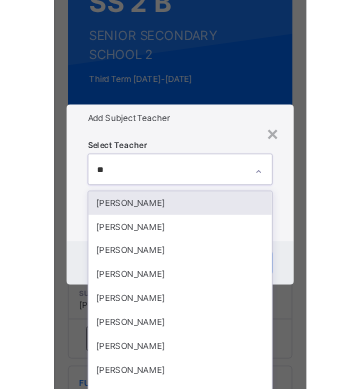 scroll, scrollTop: 420, scrollLeft: 0, axis: vertical 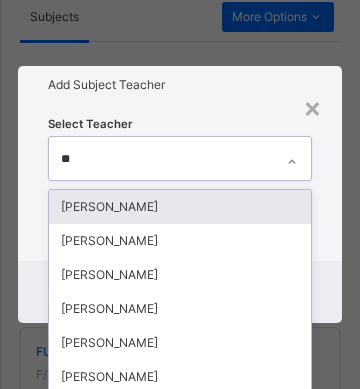 click on "Select Teacher   option [PERSON_NAME] , deselected.    option [PERSON_NAME]  focused, 1 of 223. 120 results available for search term ha. Use Up and Down to choose options, press Enter to select the currently focused option, press Escape to exit the menu, press Tab to select the option and exit the menu. ** ha [PERSON_NAME]  [PERSON_NAME]  USMAN  [PERSON_NAME] Halliru  Musa [PERSON_NAME] [PERSON_NAME]  [PERSON_NAME] Alqasim [PERSON_NAME] [PERSON_NAME] Rukayya  Haruna [PERSON_NAME]  HARUNA [PERSON_NAME] HAMDIYYA  [PERSON_NAME]  [PERSON_NAME]  [PERSON_NAME] RUFAIDA  MUHAMMAD [PERSON_NAME]  [PERSON_NAME] [PERSON_NAME] ZULAIHAT  [PERSON_NAME]  [PERSON_NAME]  HALIDU [PERSON_NAME] [PERSON_NAME] [PERSON_NAME] [PERSON_NAME] ASHAFA RAMLAT [PERSON_NAME] [PERSON_NAME] [PERSON_NAME] [PERSON_NAME] [PERSON_NAME] [PERSON_NAME] [PERSON_NAME] [PERSON_NAME] [PERSON_NAME] [PERSON_NAME] [PERSON_NAME] [PERSON_NAME] [PERSON_NAME] [PERSON_NAME]  [PERSON_NAME]  [PERSON_NAME]  Hafiz" at bounding box center [180, 182] 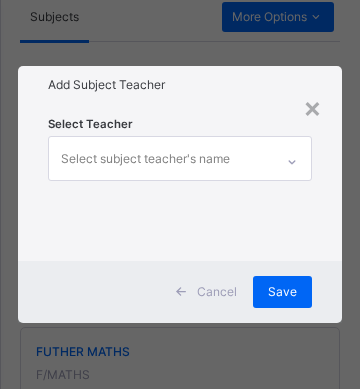 click on "× Add Subject Teacher Select Teacher Select subject teacher's name Cancel Save" at bounding box center (180, 194) 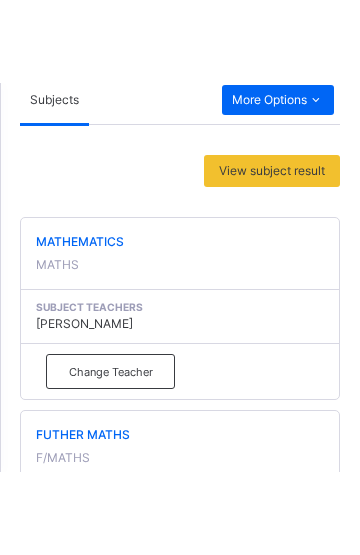 scroll, scrollTop: 1031, scrollLeft: 0, axis: vertical 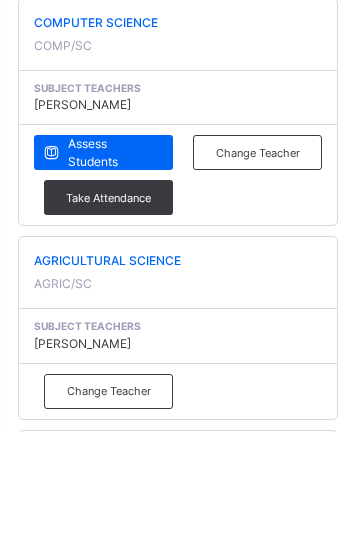 click on "Change Teacher" at bounding box center [111, -322] 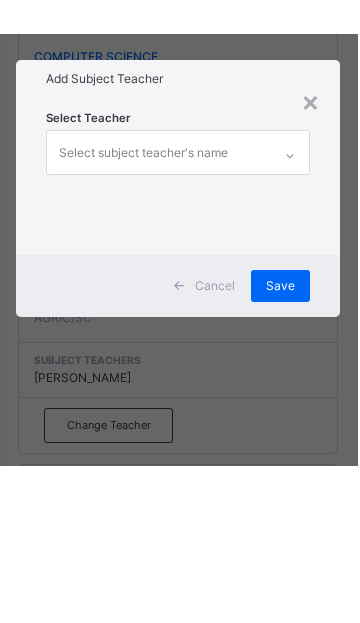 scroll, scrollTop: 408, scrollLeft: 0, axis: vertical 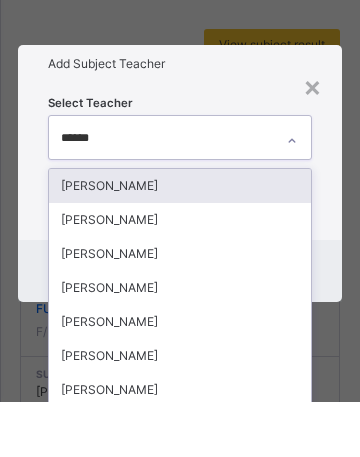 click on "[PERSON_NAME]" at bounding box center (180, 309) 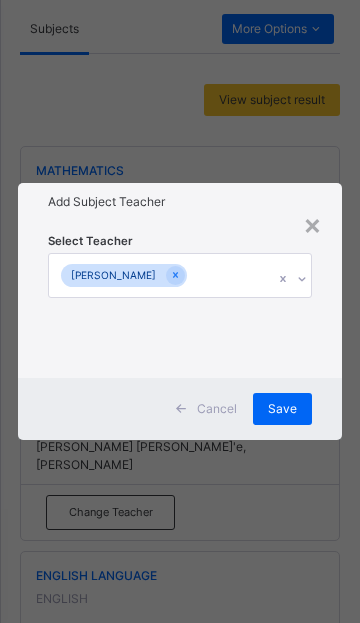 click on "× Add Subject Teacher Select Teacher [PERSON_NAME] Cancel Save" at bounding box center [180, 311] 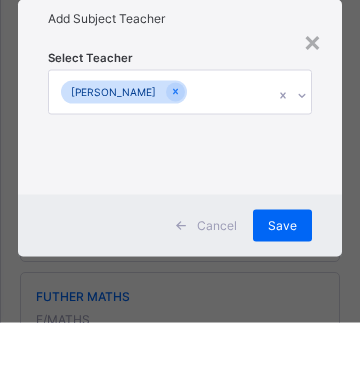 click on "Select Teacher [PERSON_NAME]" at bounding box center (180, 182) 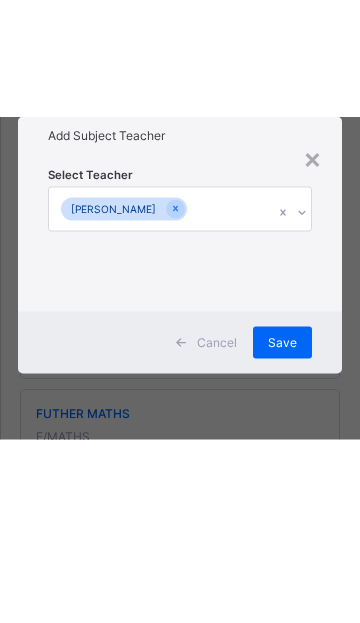 scroll, scrollTop: 255, scrollLeft: 0, axis: vertical 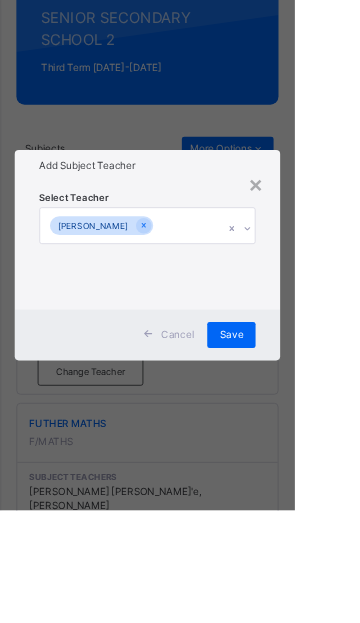 click on "Save" at bounding box center [282, 409] 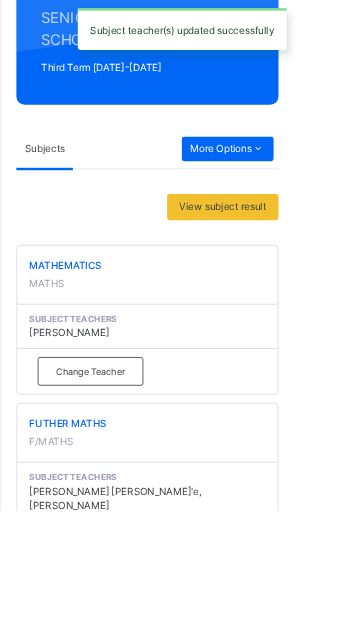 click on "Change Teacher" at bounding box center (111, 665) 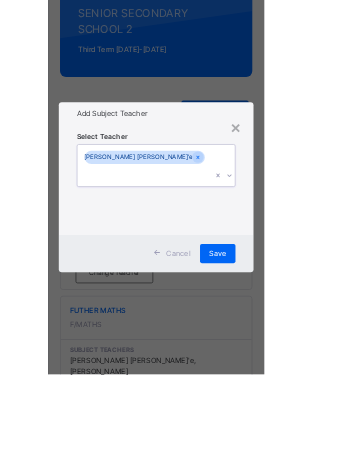 scroll, scrollTop: 491, scrollLeft: 0, axis: vertical 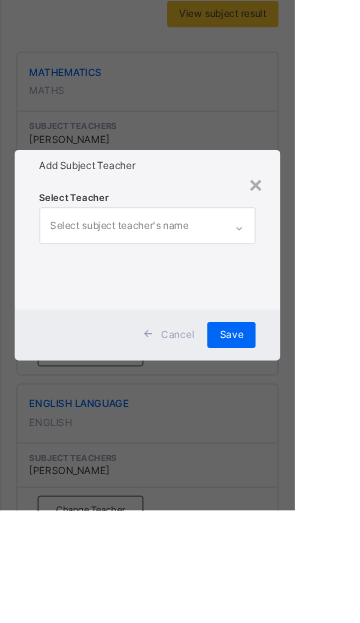 click on "Cancel Save" at bounding box center (180, 409) 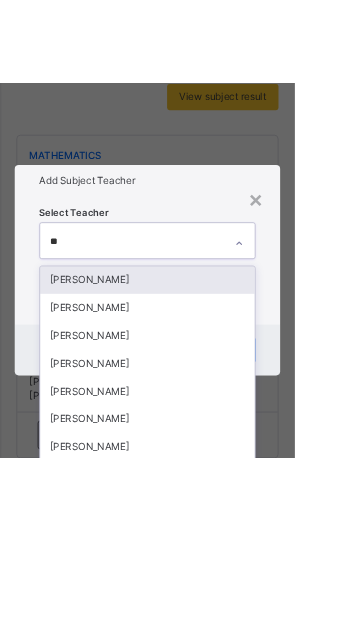 scroll, scrollTop: 0, scrollLeft: 0, axis: both 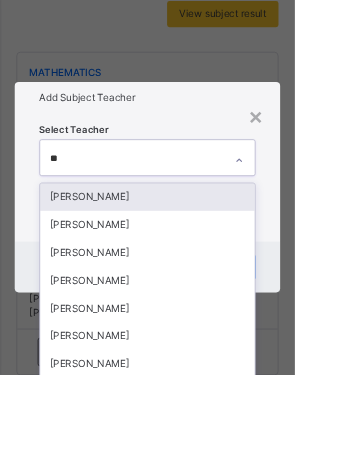 click on "[PERSON_NAME]" at bounding box center [180, 377] 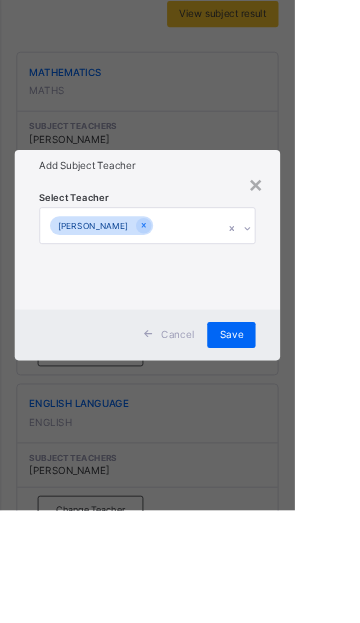 click on "Save" at bounding box center [282, 409] 